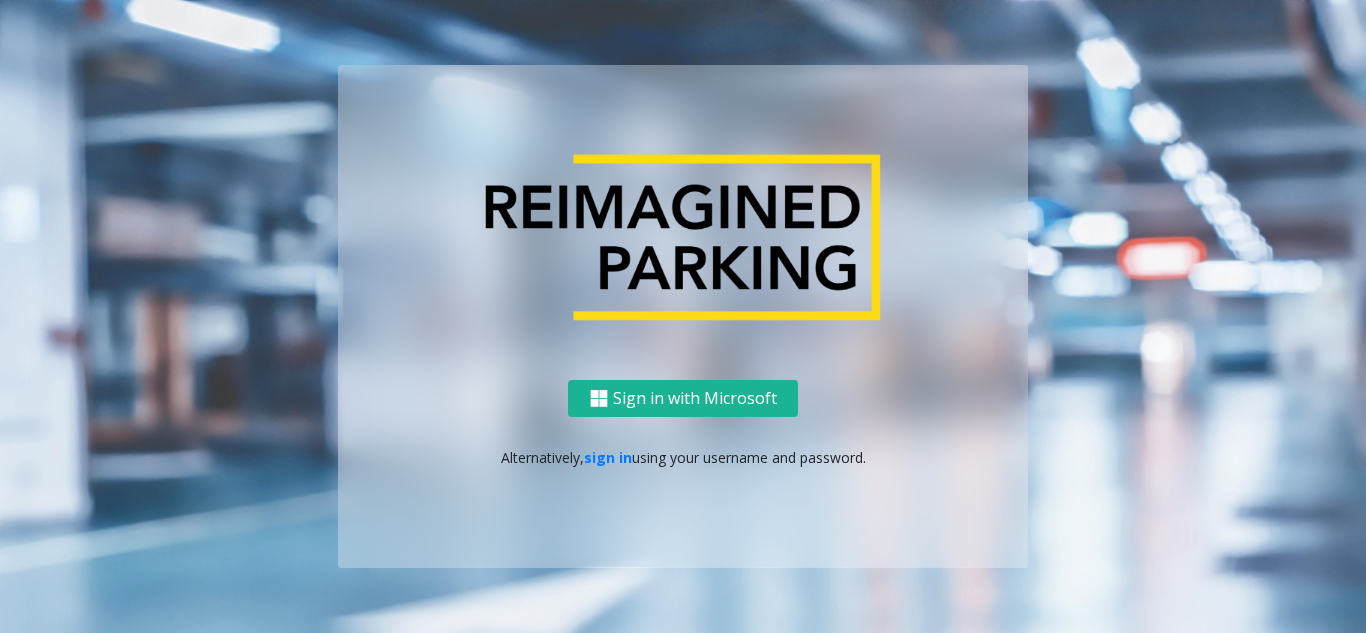 scroll, scrollTop: 0, scrollLeft: 0, axis: both 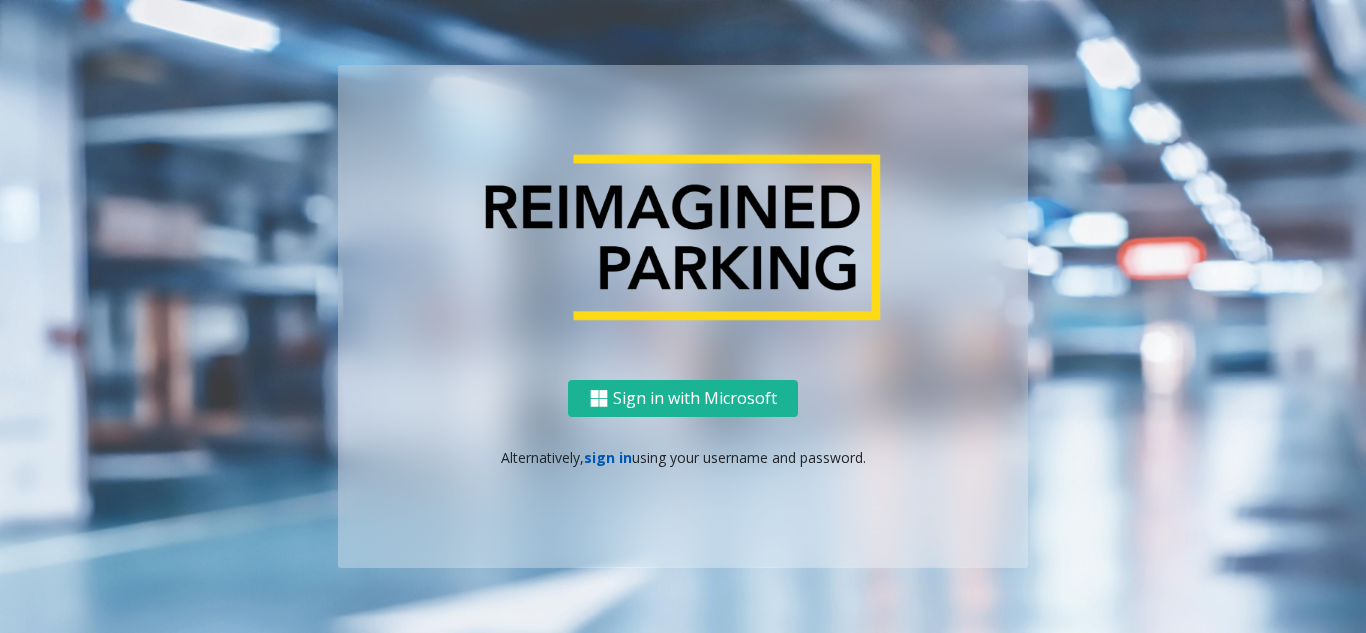 click on "sign in" 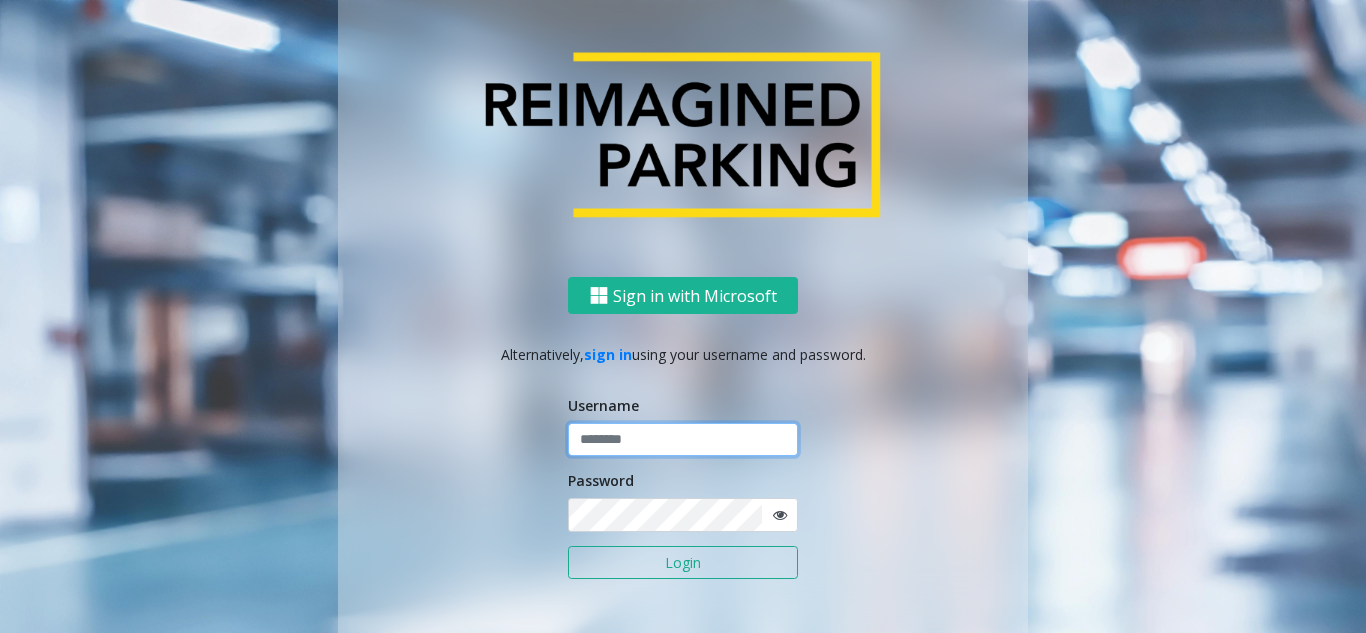 click 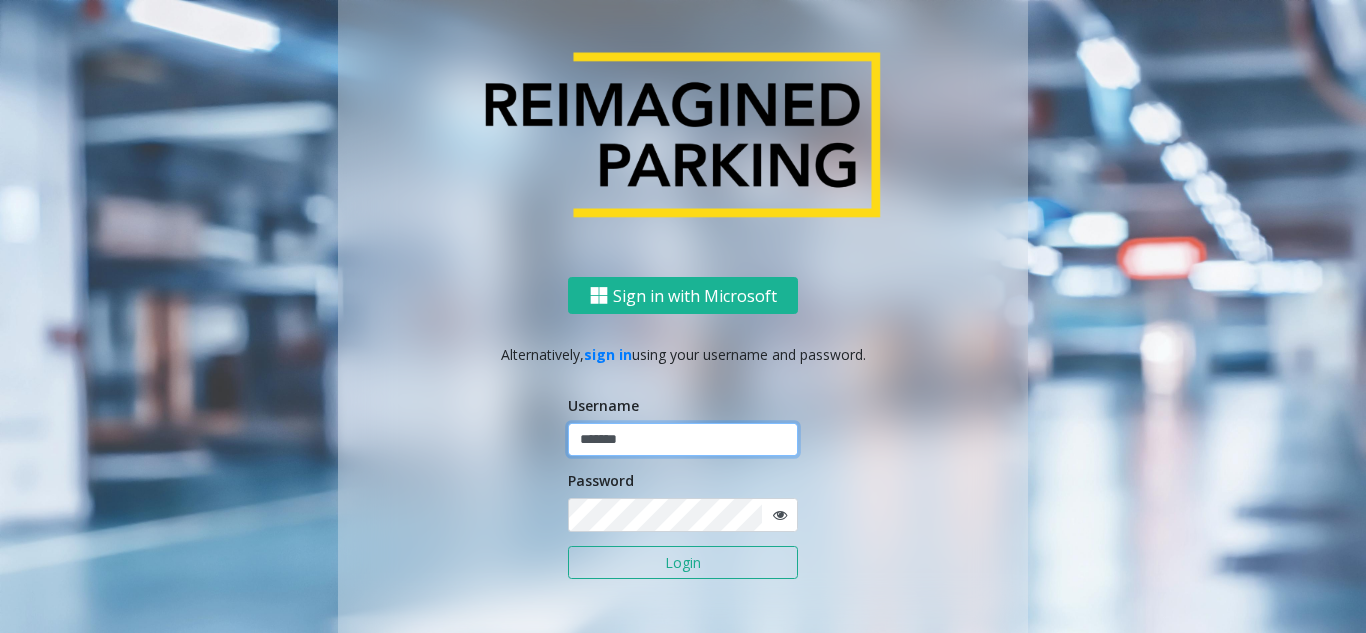 click on "*******" 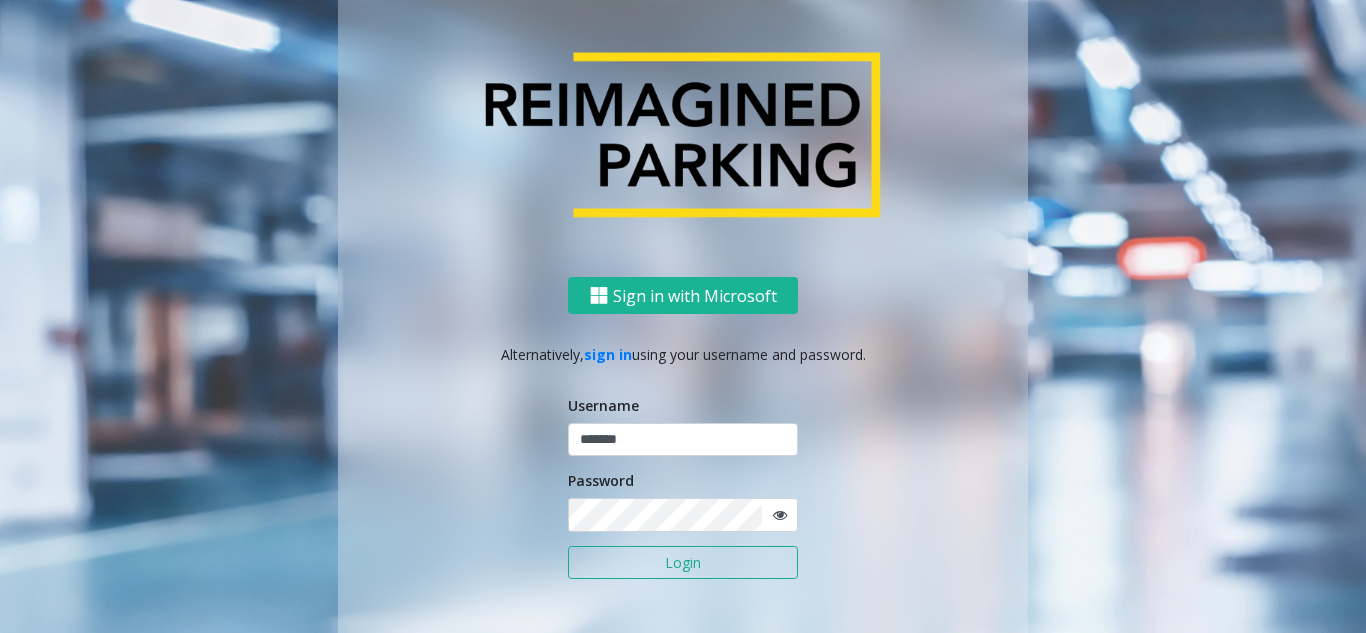 click on "Login" 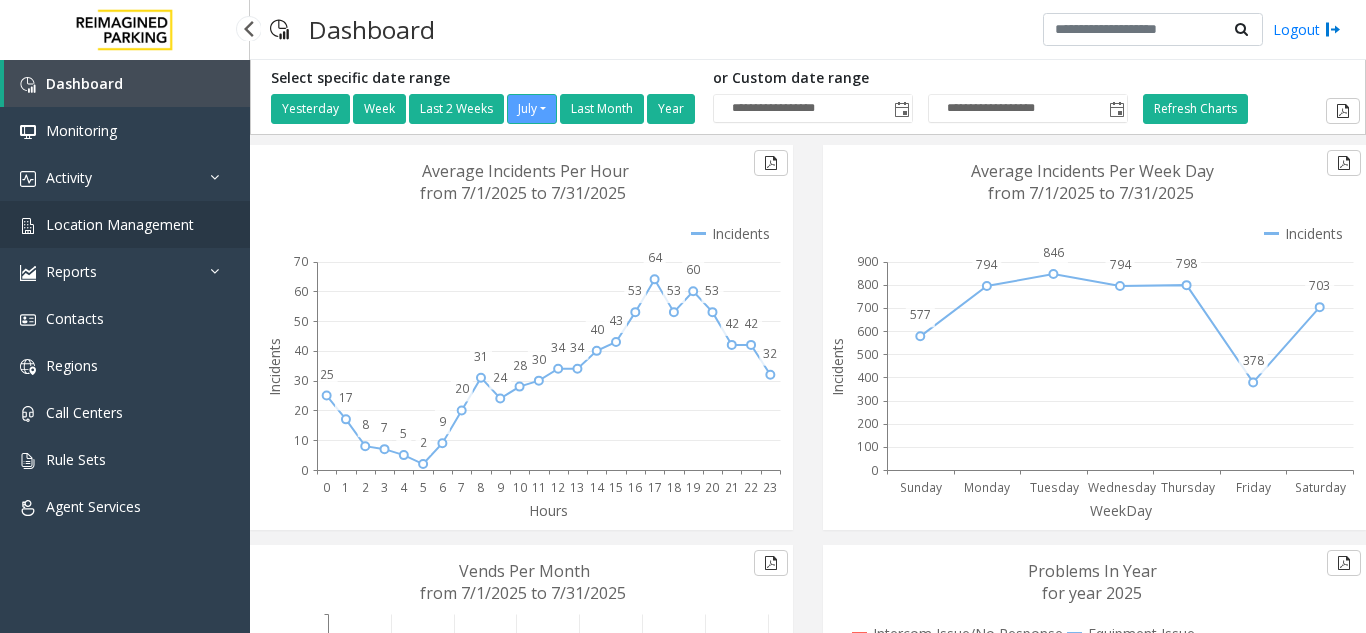 click on "Location Management" at bounding box center [120, 224] 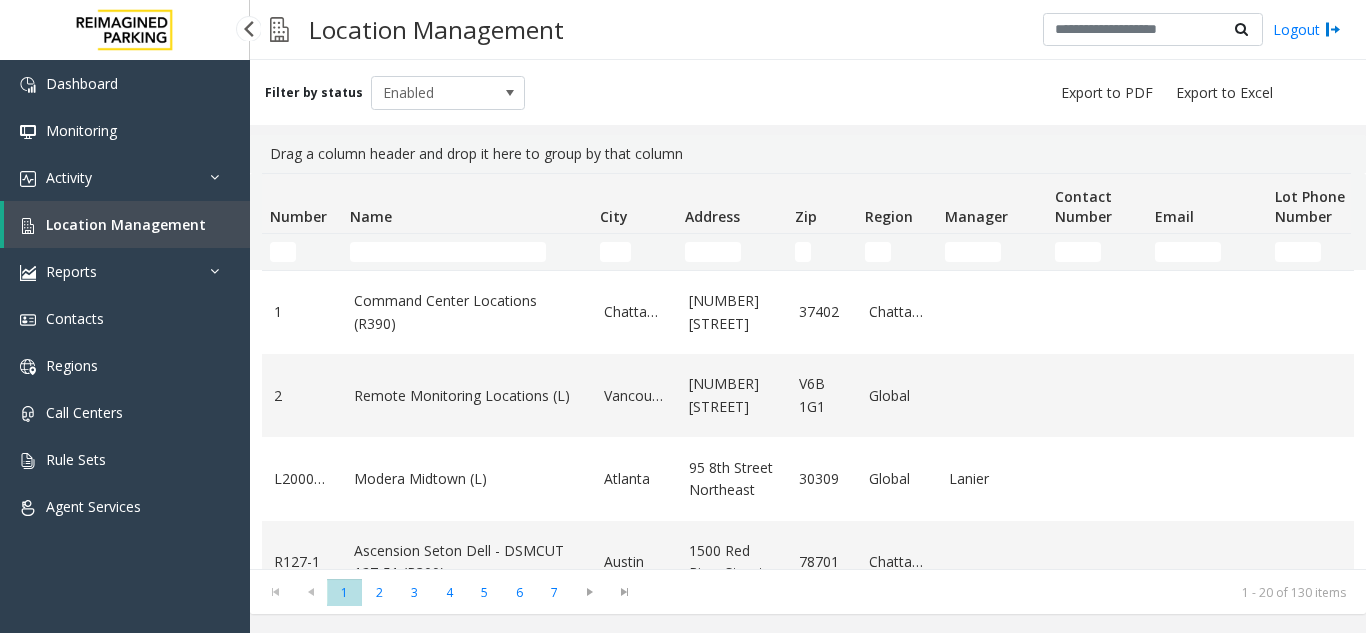 click on "Location Management" at bounding box center [126, 224] 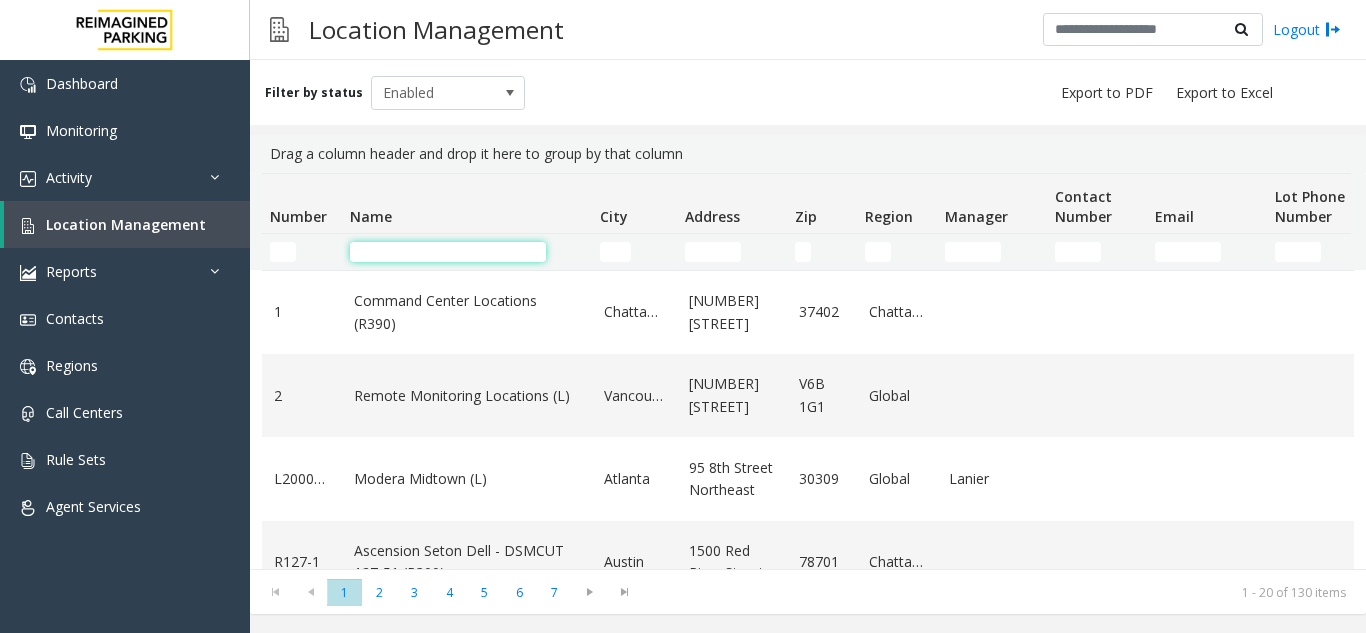 click 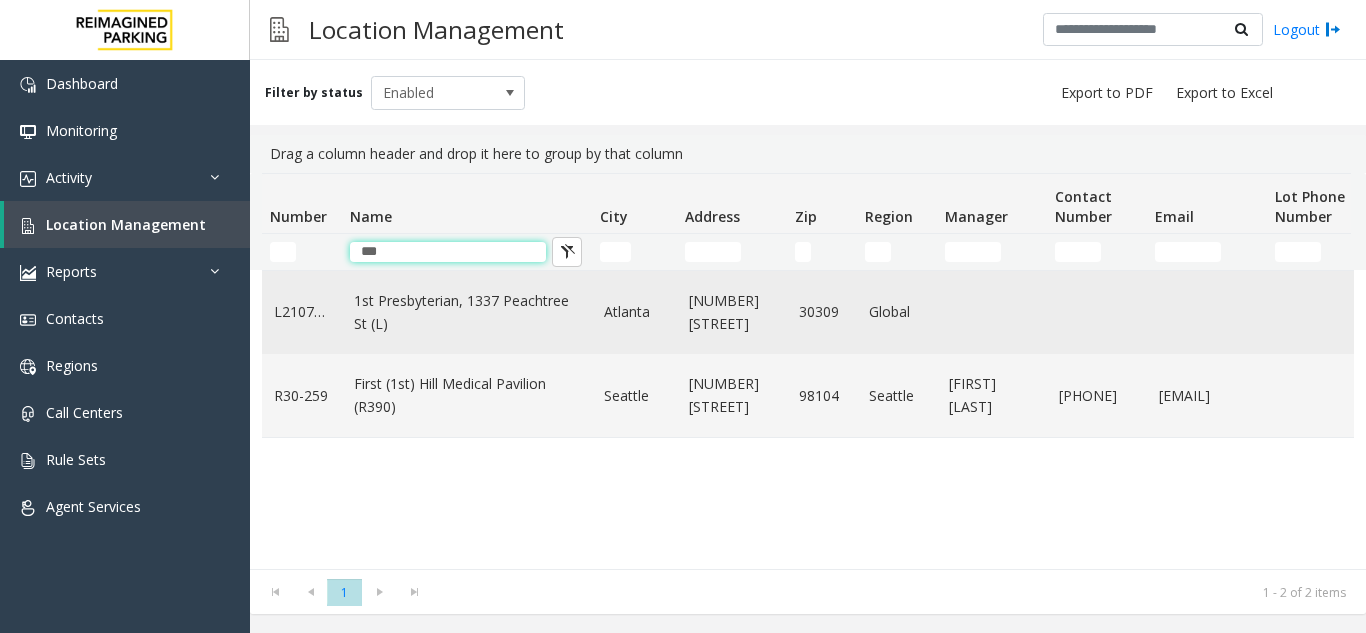 type on "***" 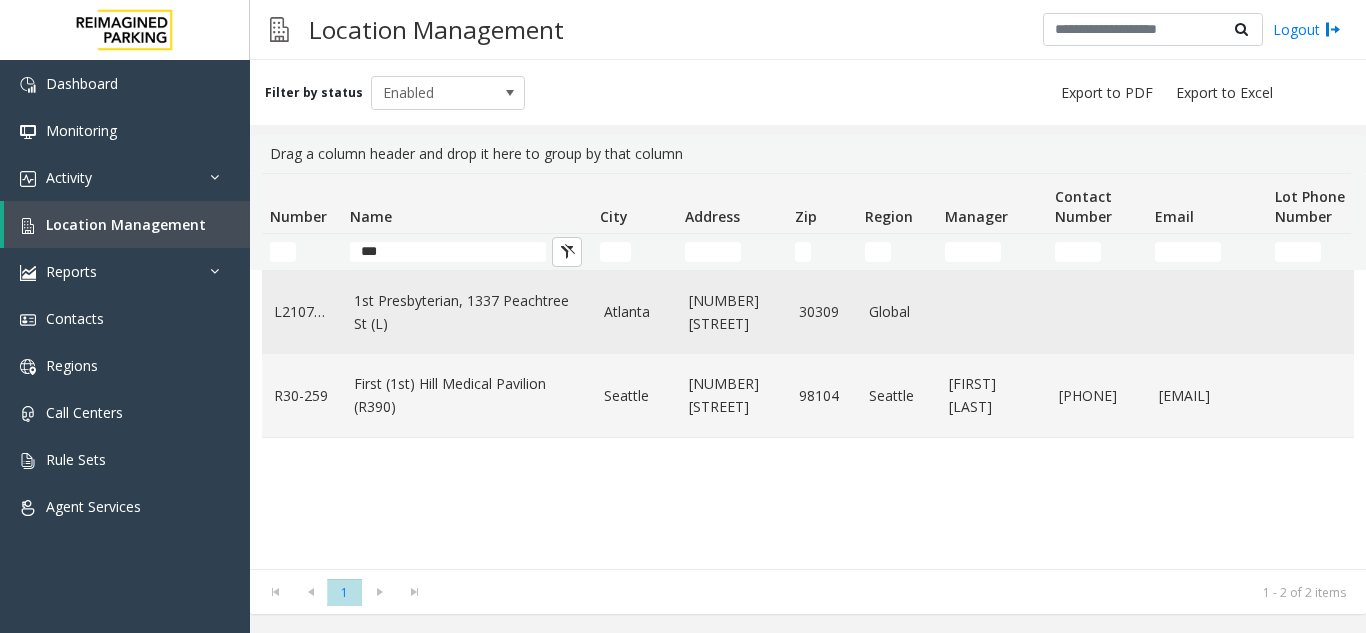 click on "1st Presbyterian, 1337 Peachtree St (L)" 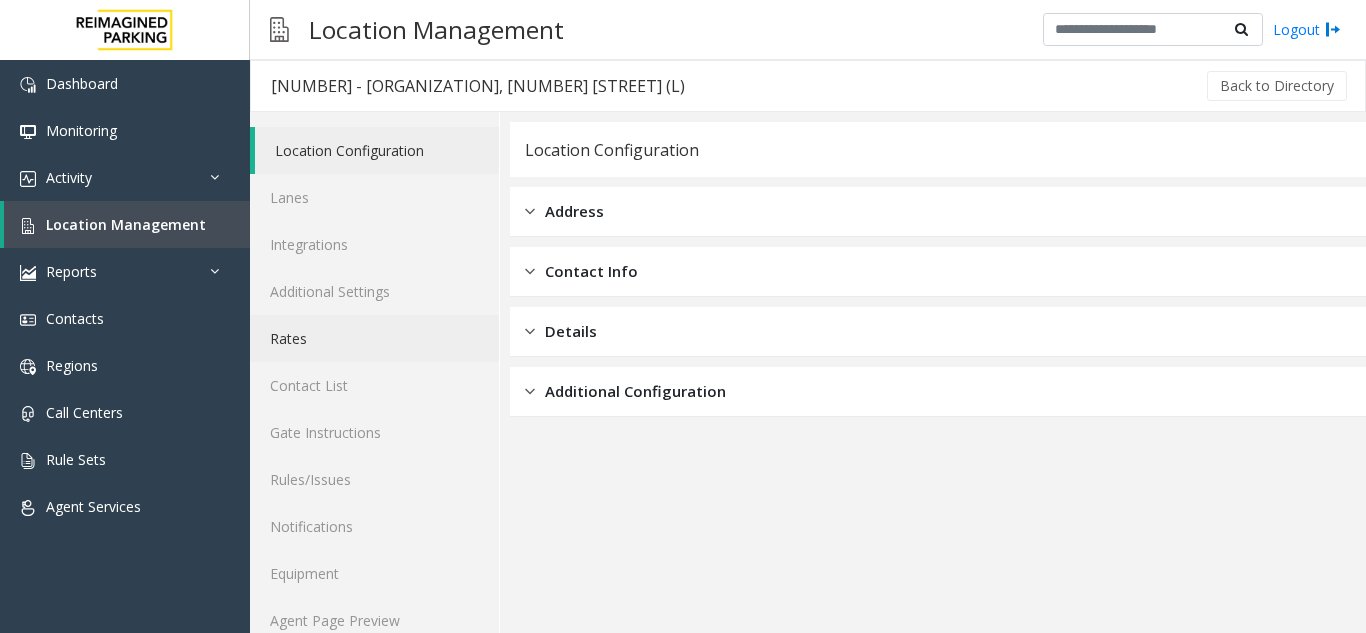 scroll, scrollTop: 26, scrollLeft: 0, axis: vertical 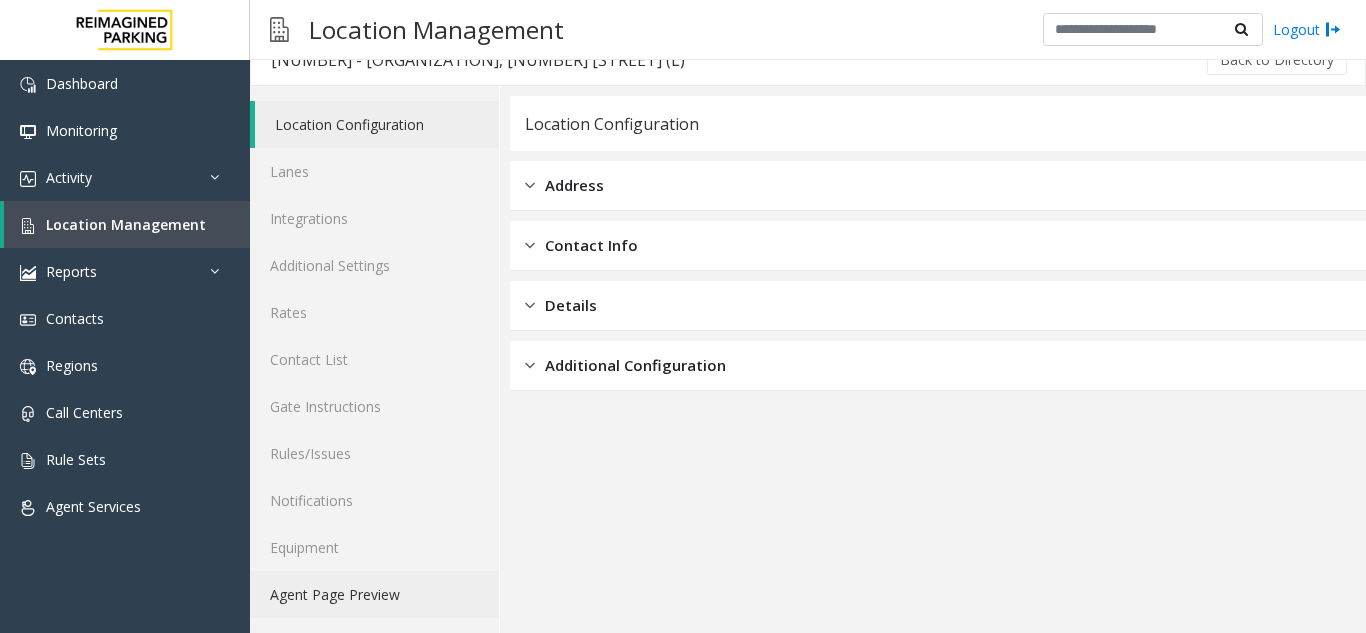click on "Agent Page Preview" 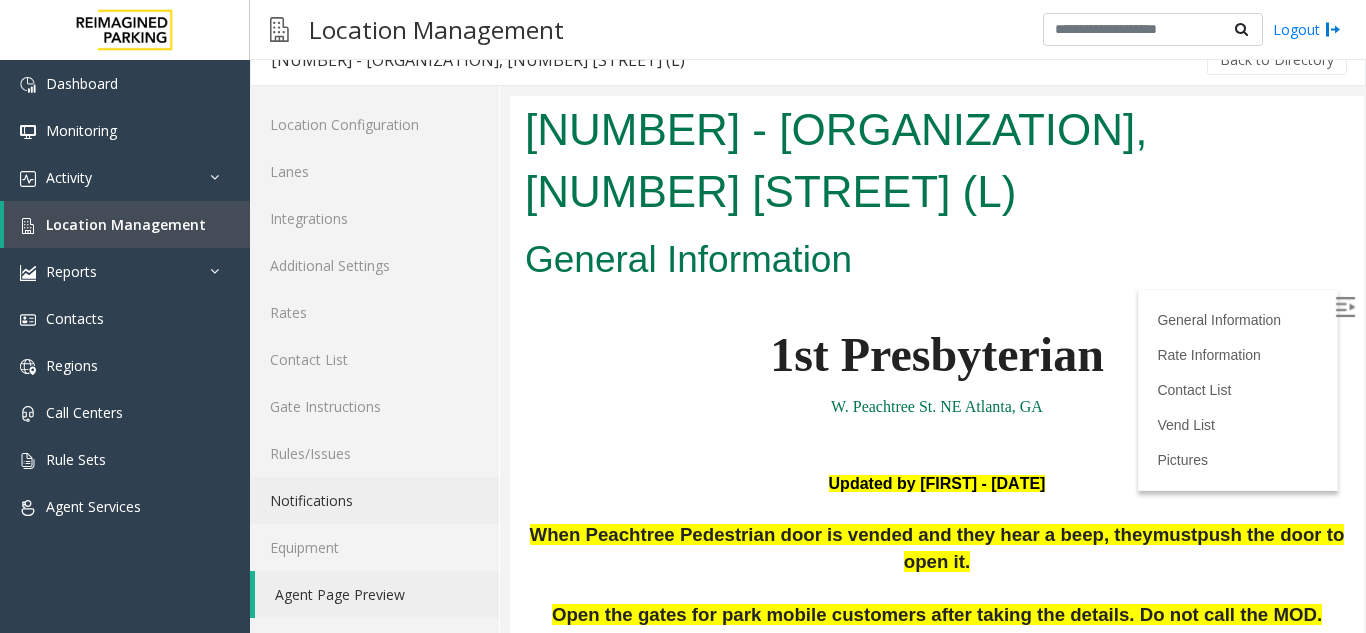 scroll, scrollTop: 0, scrollLeft: 0, axis: both 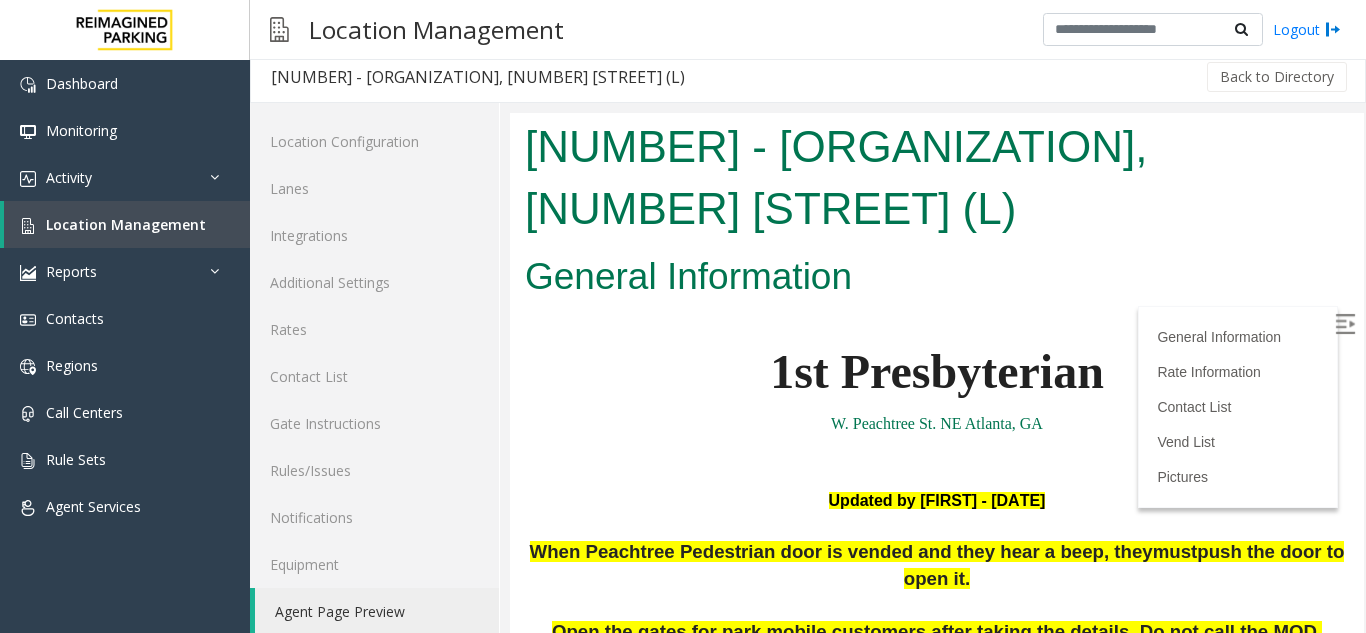 click at bounding box center (1345, 324) 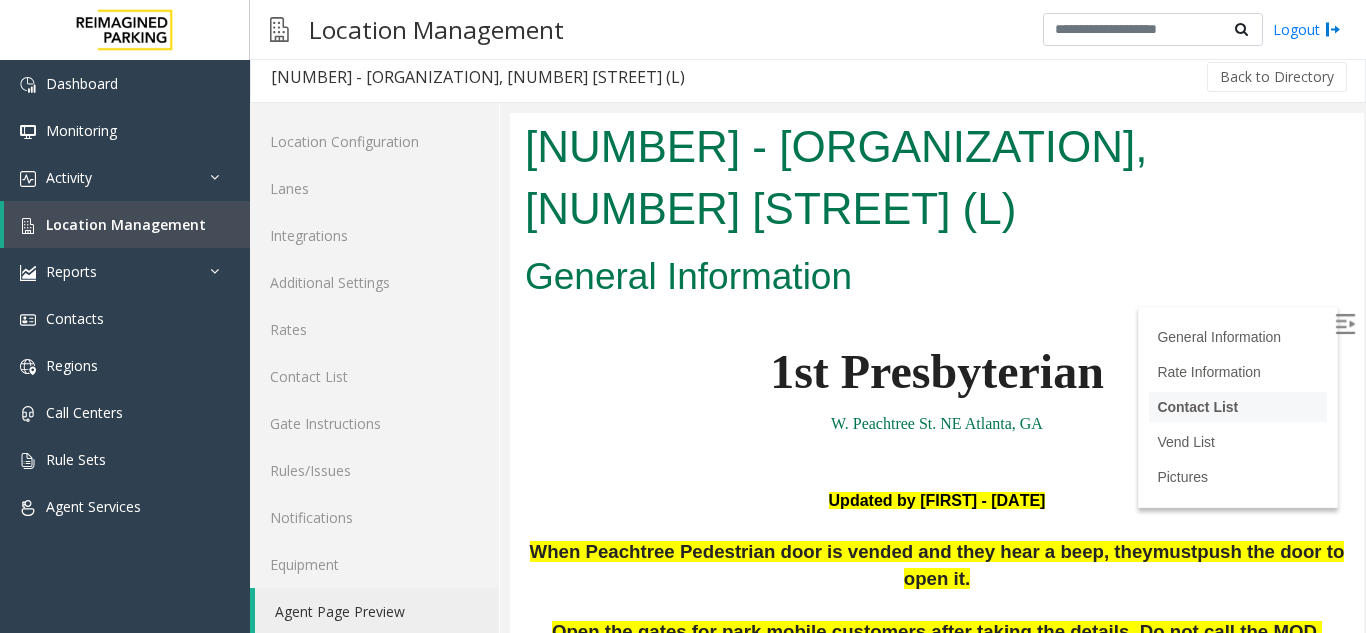 click on "Contact List" at bounding box center (1197, 407) 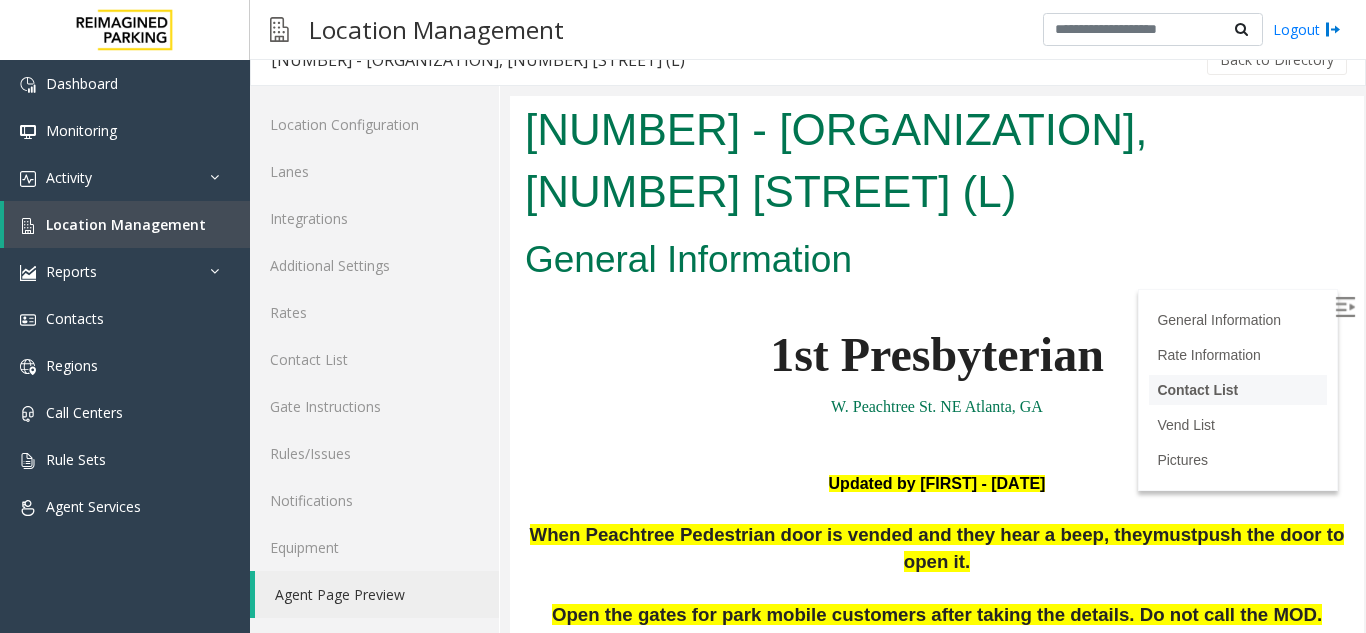 scroll, scrollTop: 6370, scrollLeft: 0, axis: vertical 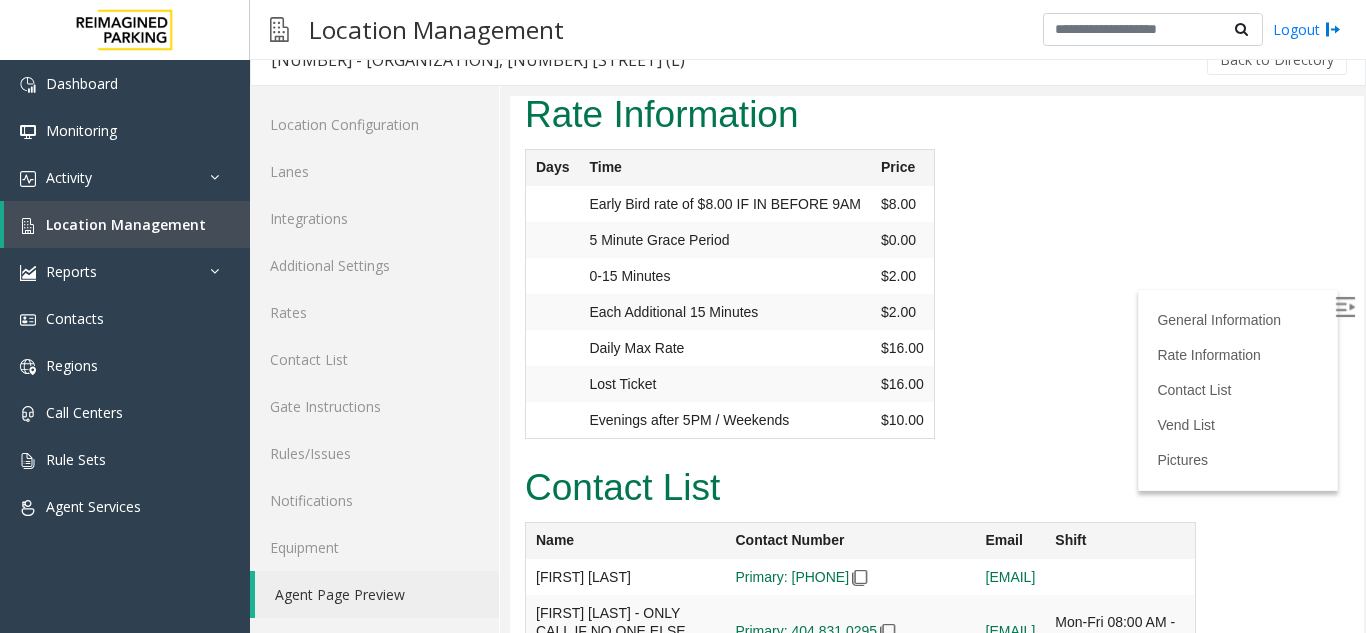 click at bounding box center (1345, 307) 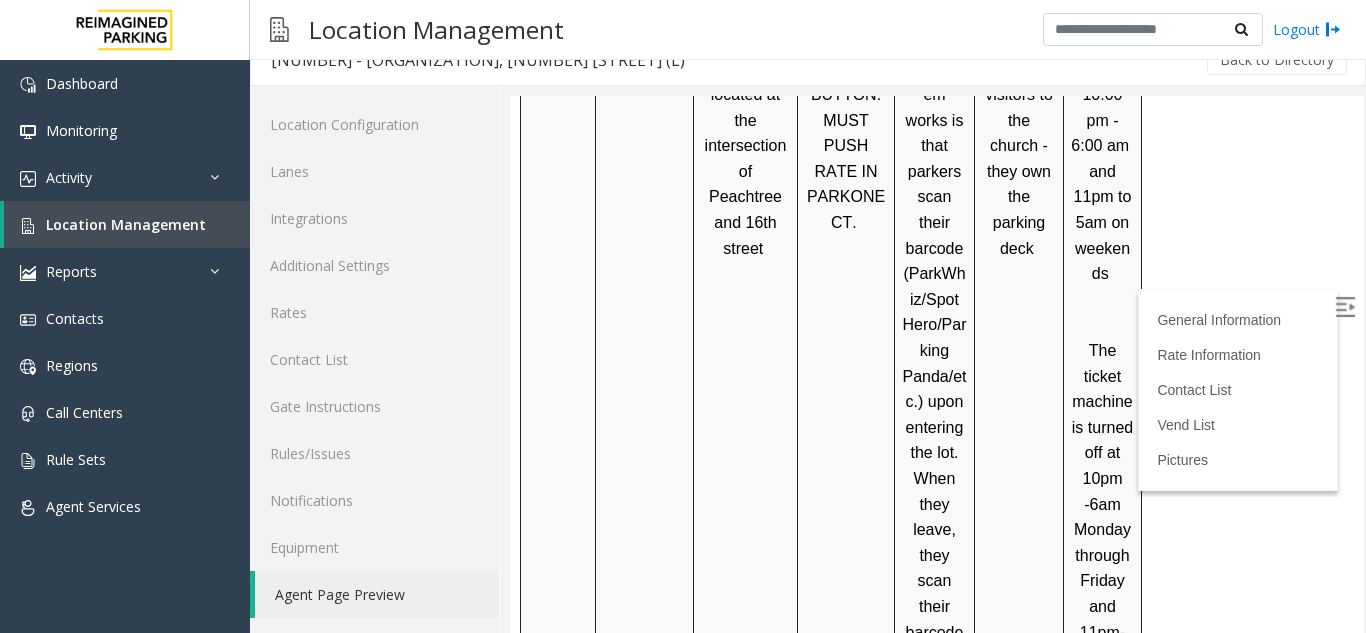 scroll, scrollTop: 4470, scrollLeft: 0, axis: vertical 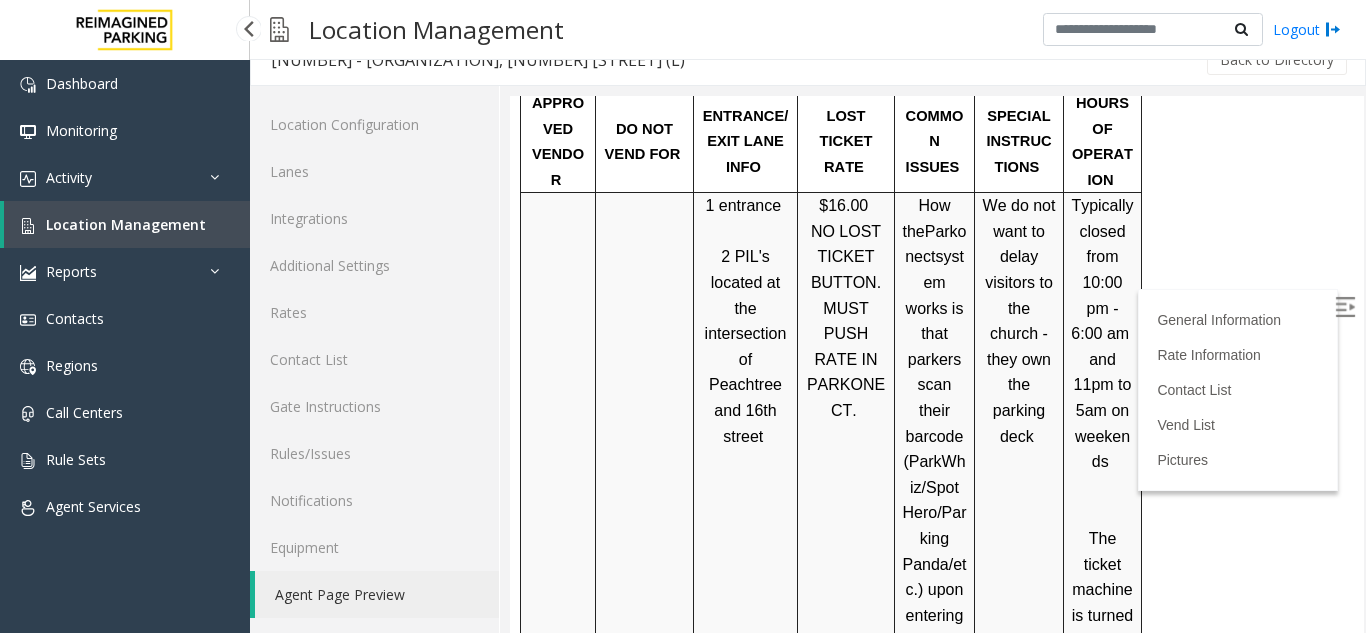 click on "Location Management" at bounding box center (126, 224) 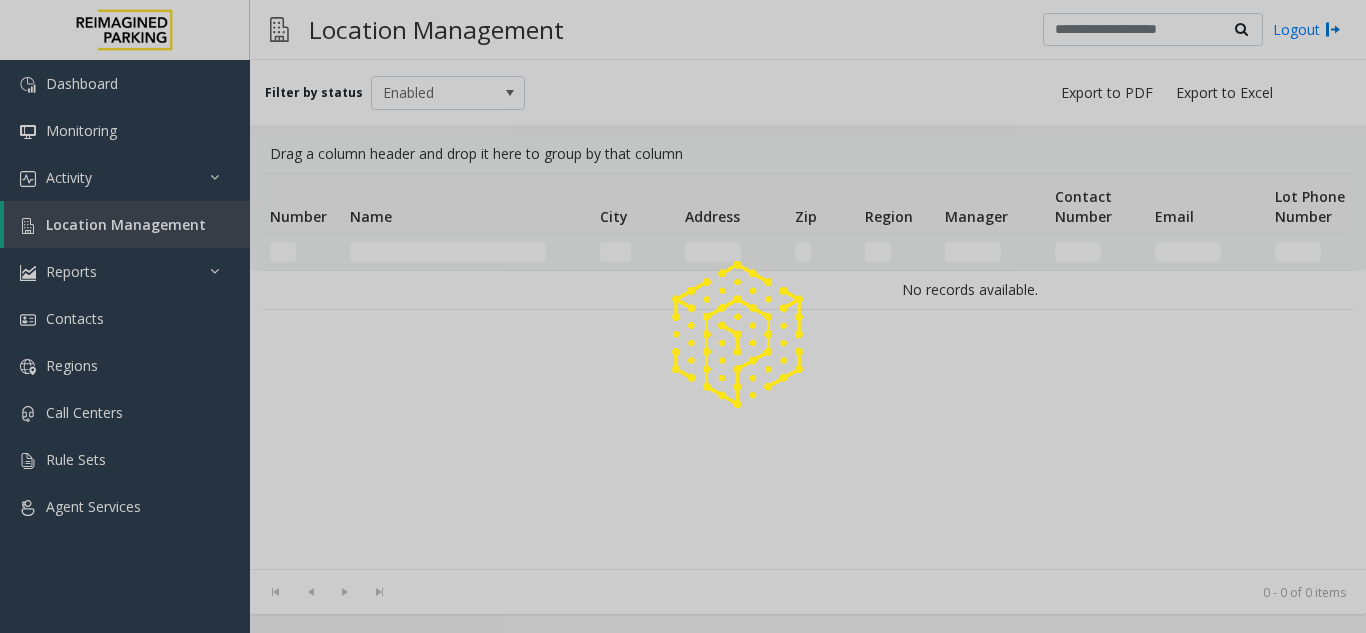 scroll, scrollTop: 0, scrollLeft: 0, axis: both 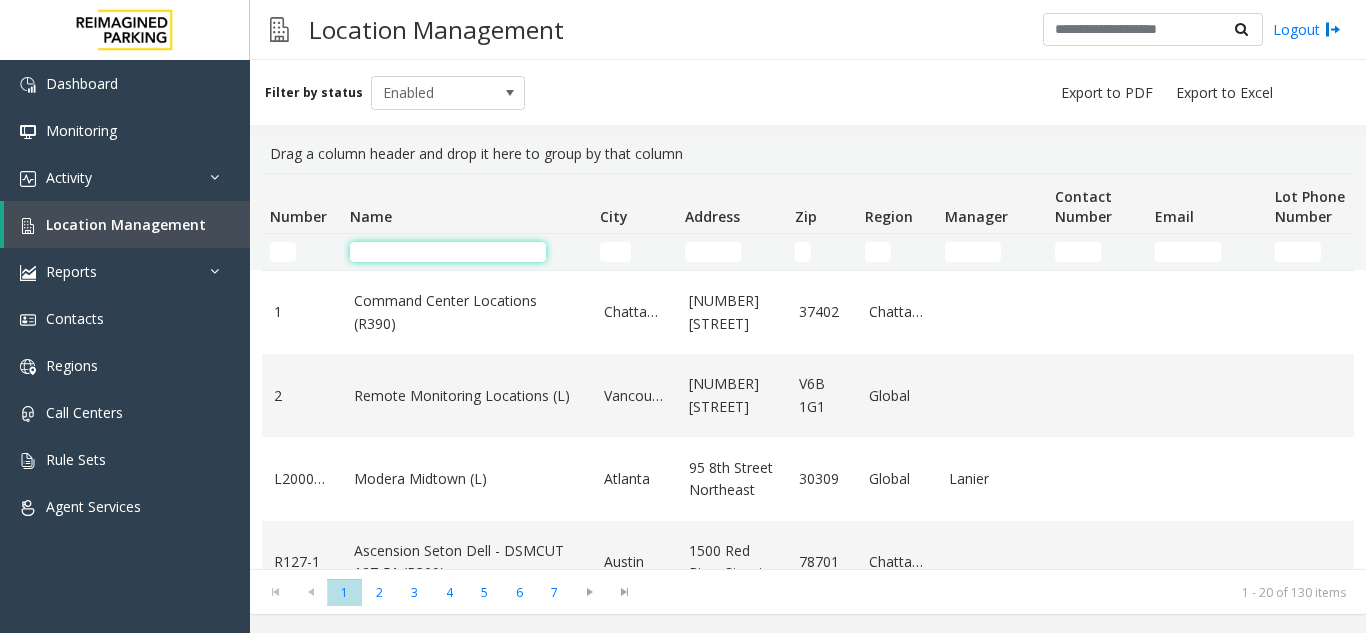 click 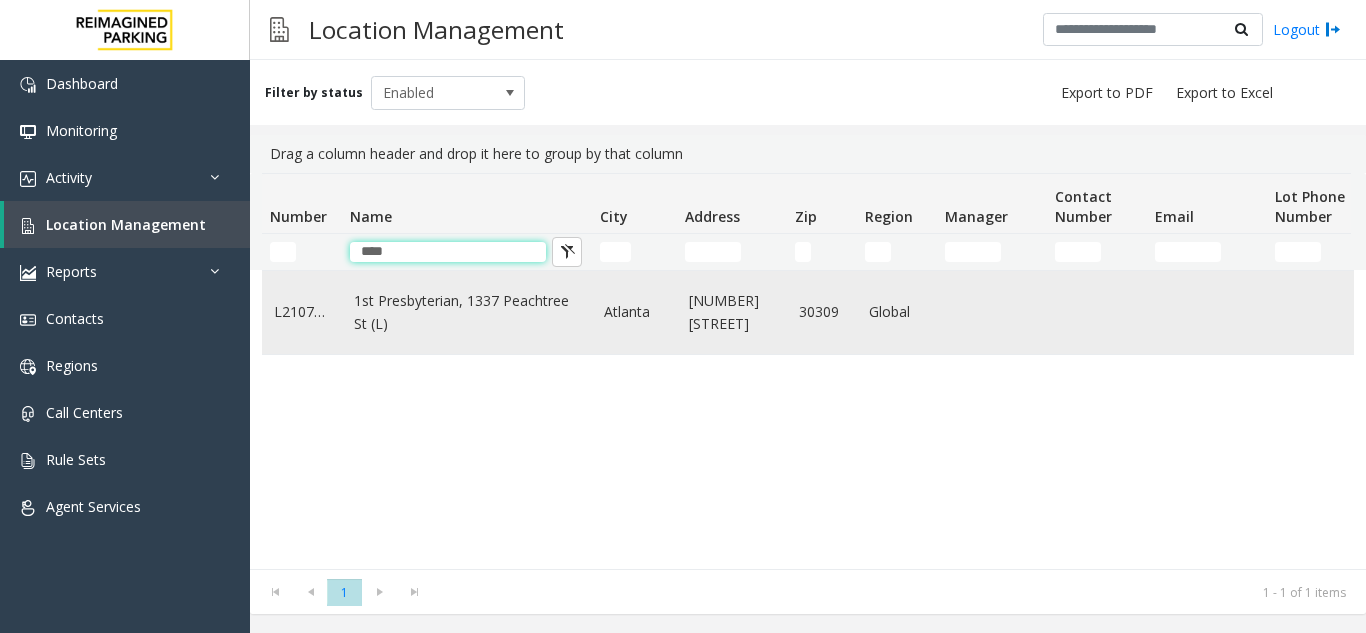 type on "****" 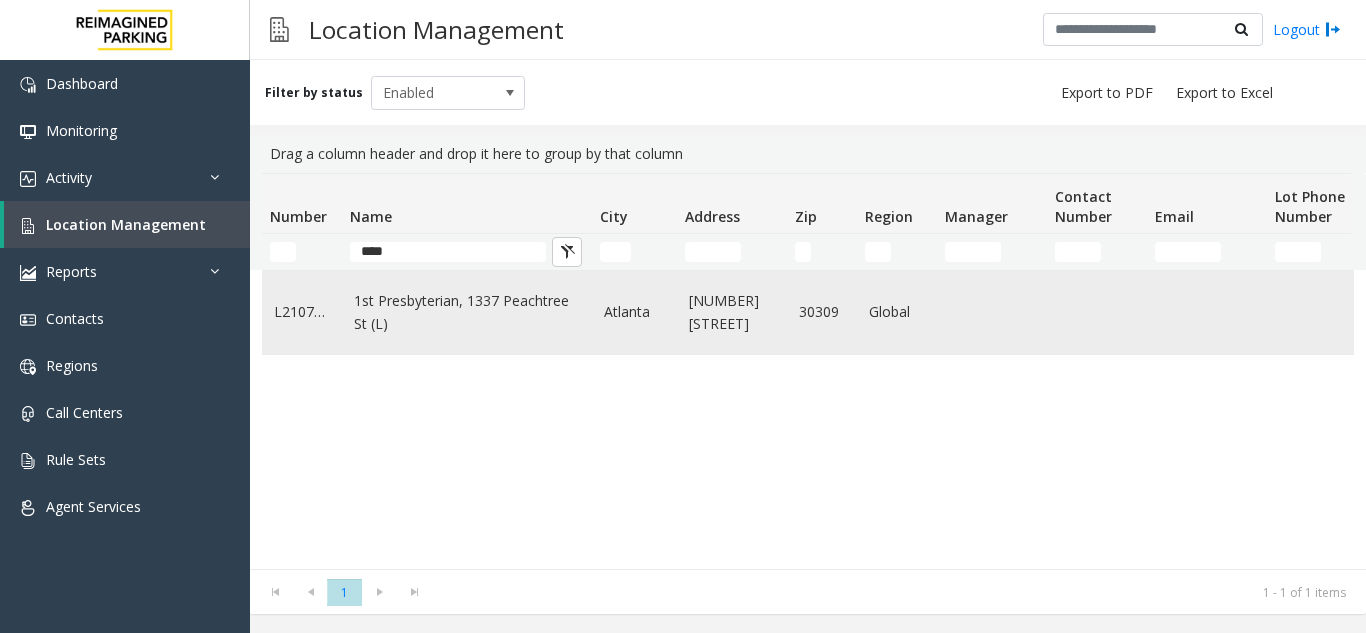 click on "1st Presbyterian, 1337 Peachtree St (L)" 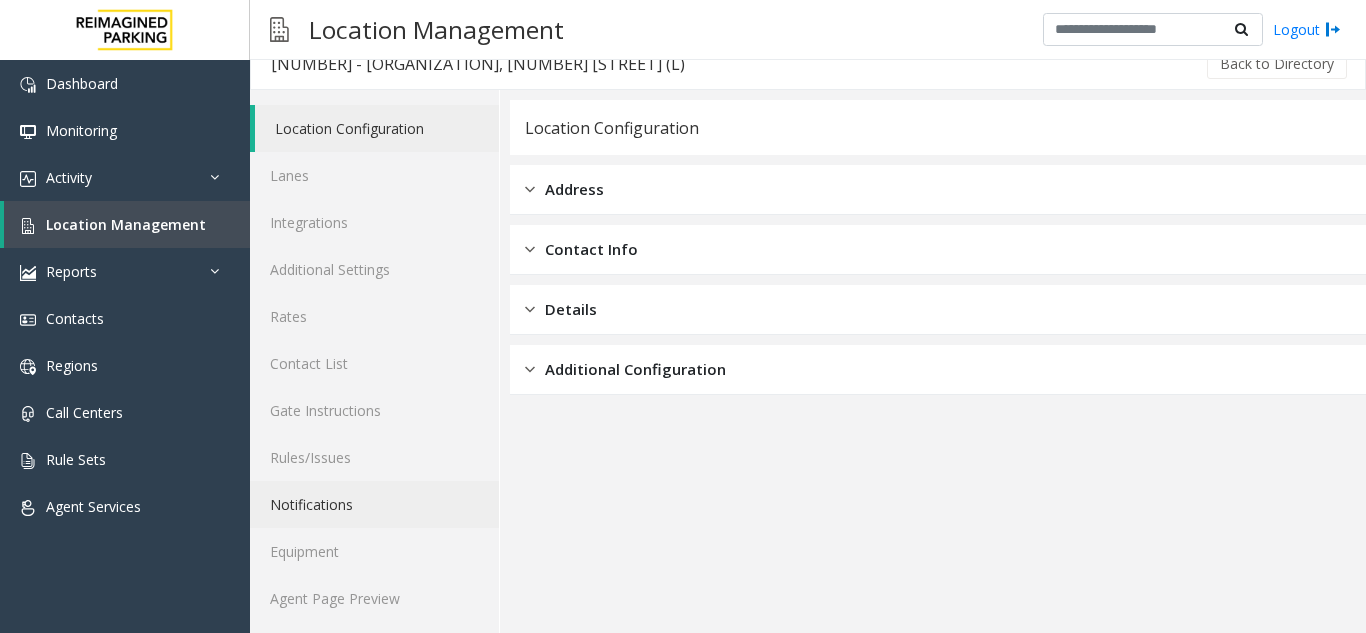 scroll, scrollTop: 26, scrollLeft: 0, axis: vertical 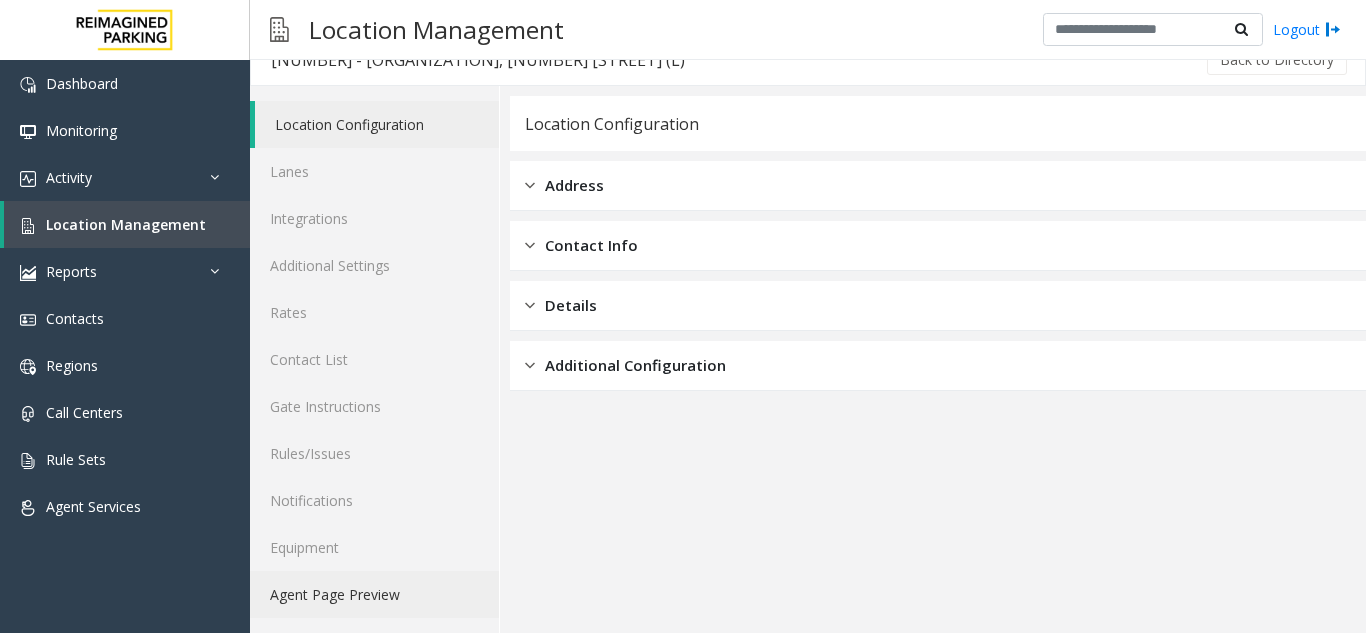 click on "Agent Page Preview" 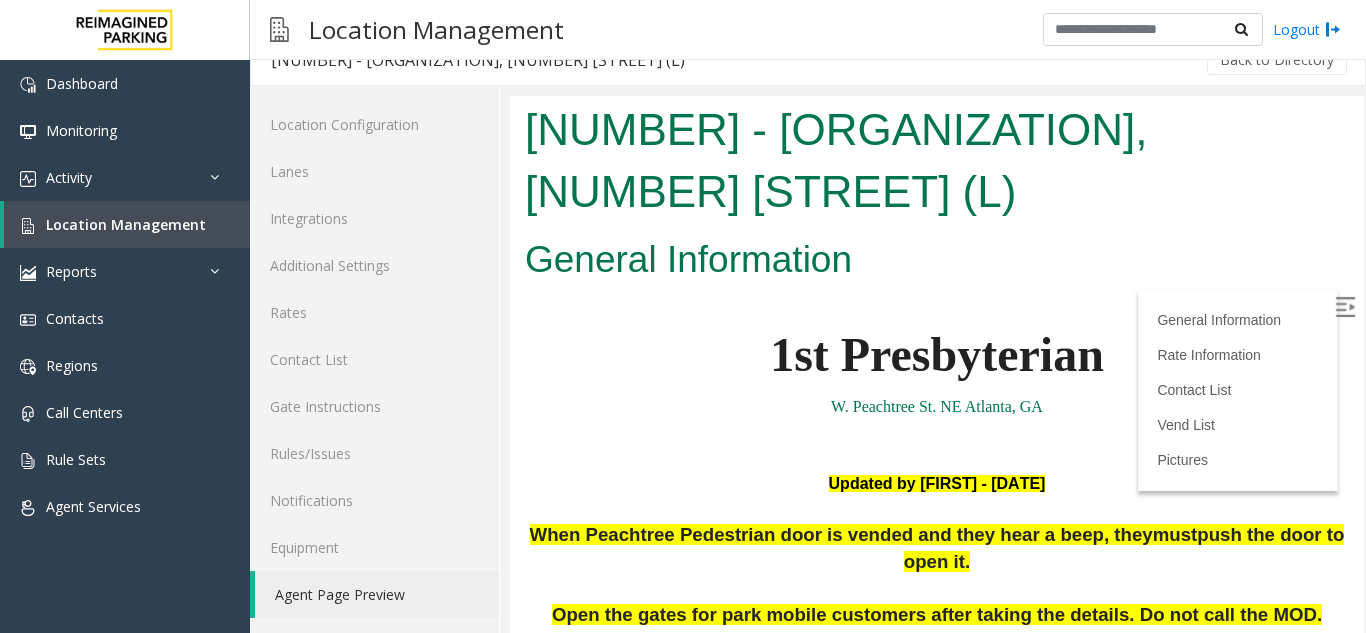 scroll, scrollTop: 200, scrollLeft: 0, axis: vertical 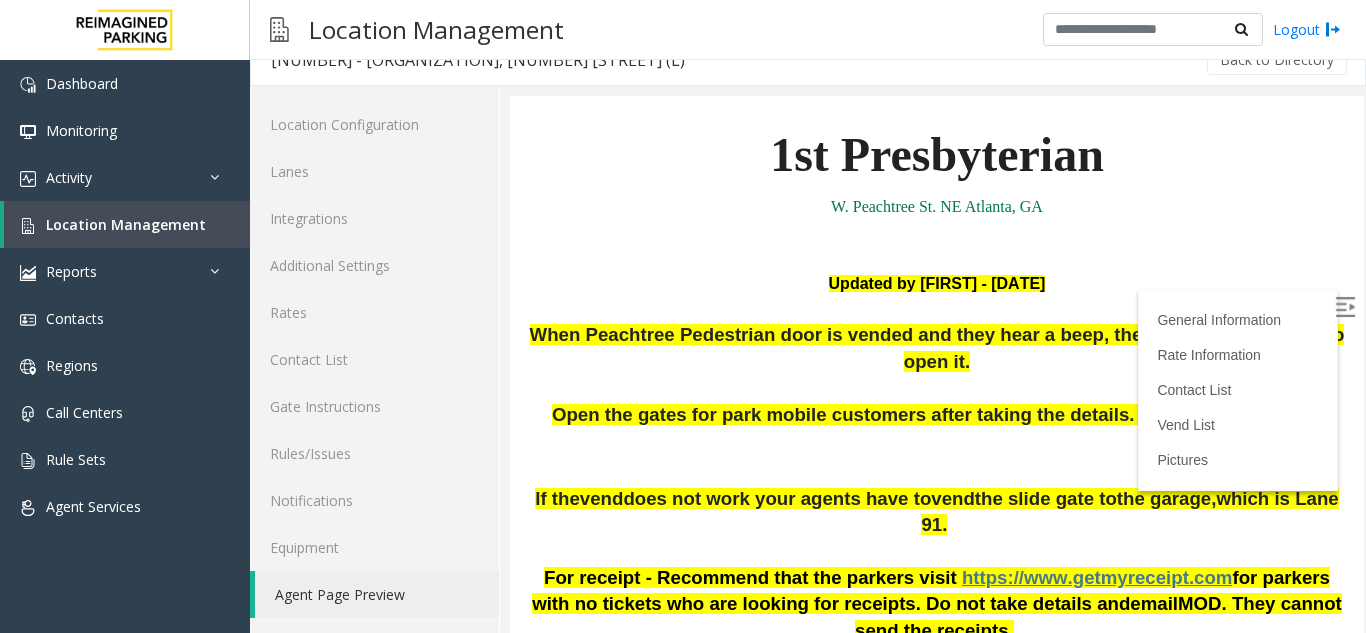 click at bounding box center (1345, 307) 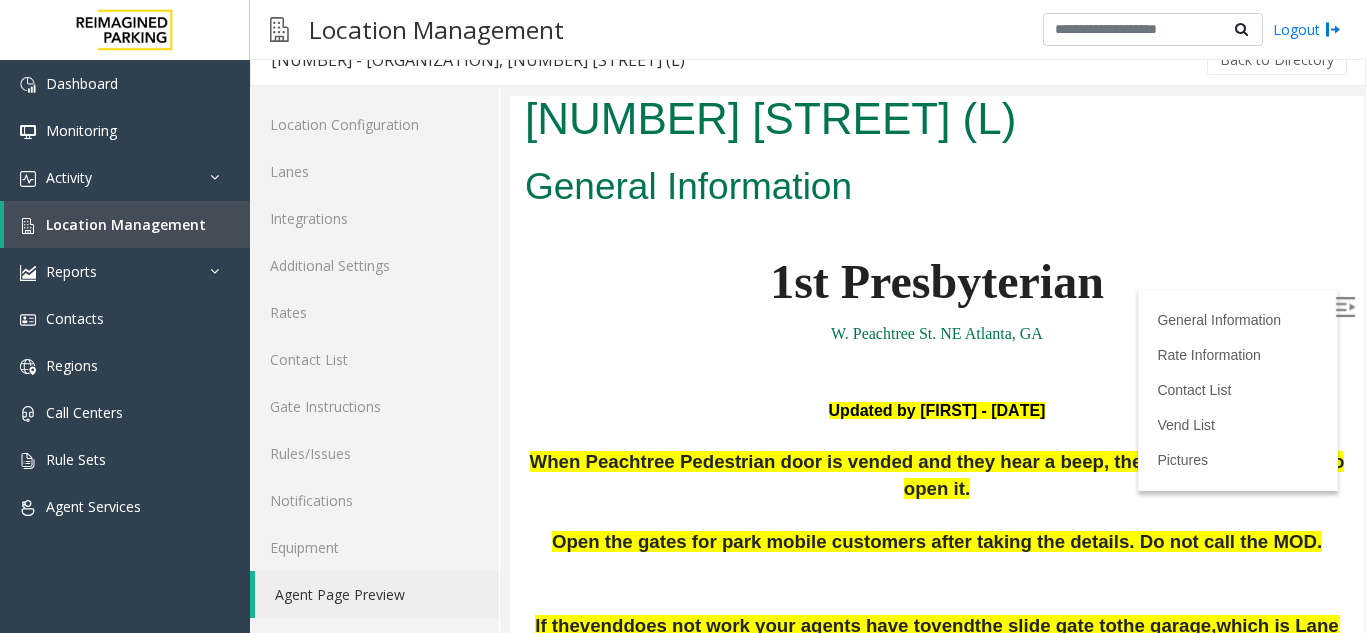 scroll, scrollTop: 0, scrollLeft: 0, axis: both 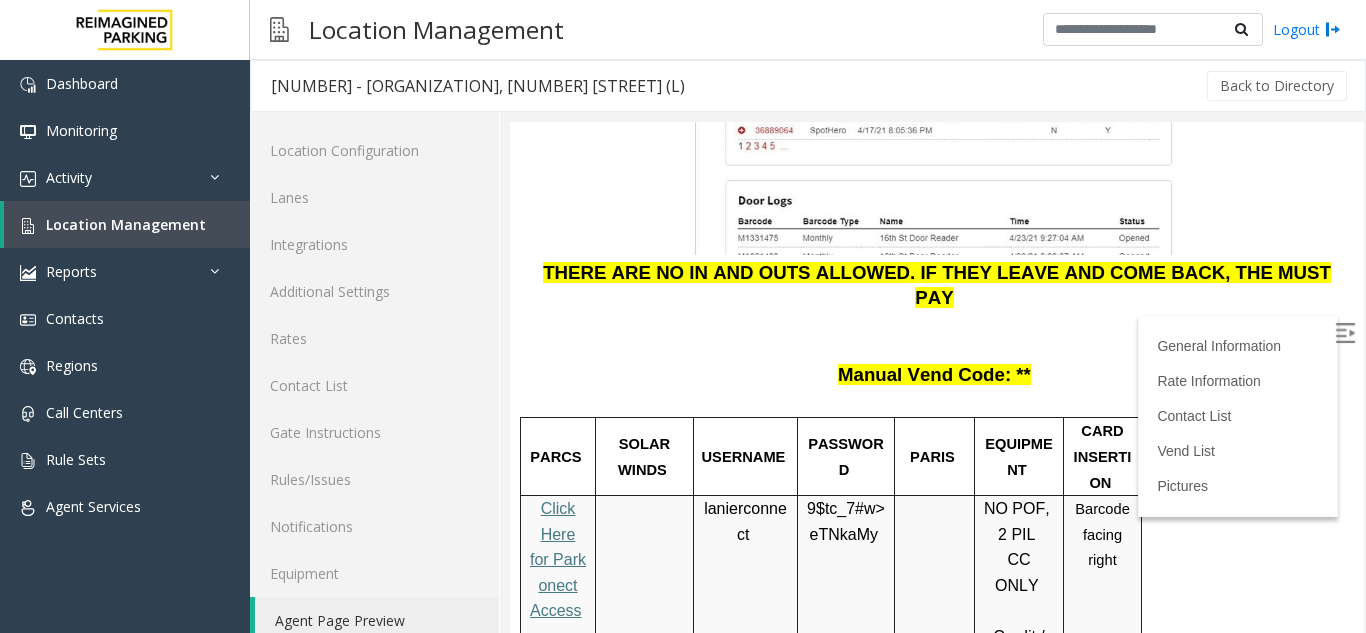 click on "Click Here for Parkonect Access" at bounding box center [558, 559] 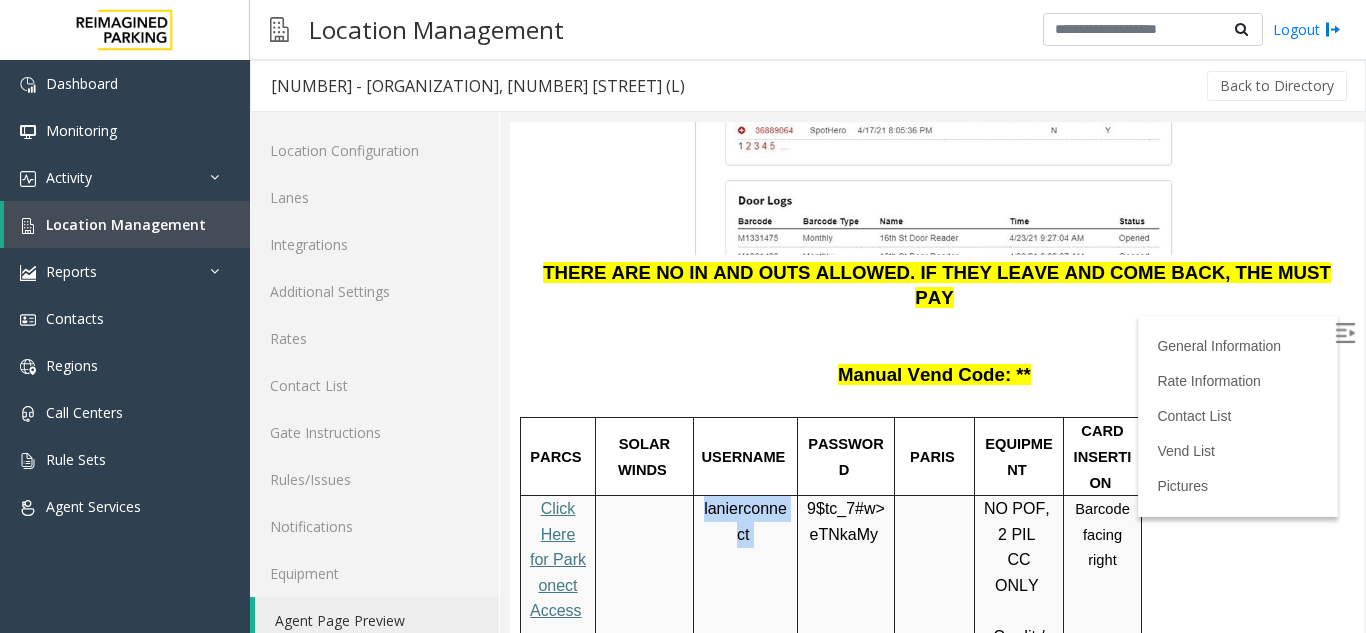 click on "lanierconnect" at bounding box center [745, 522] 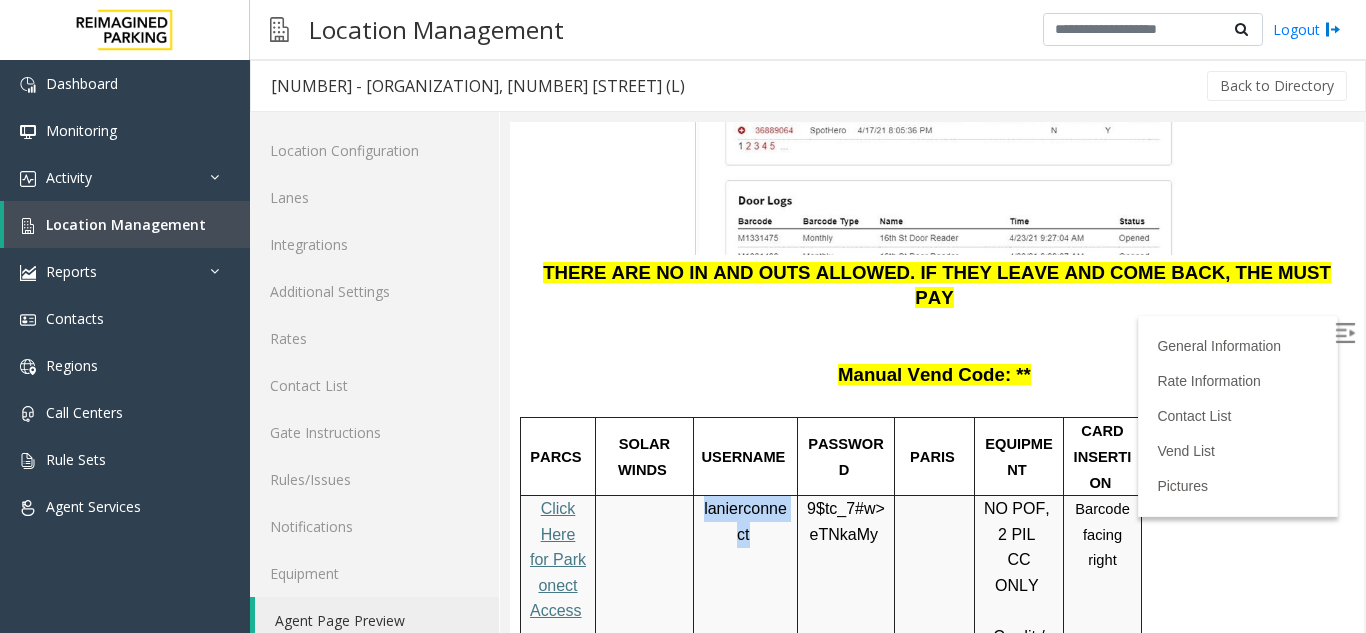 drag, startPoint x: 745, startPoint y: 344, endPoint x: 703, endPoint y: 323, distance: 46.957428 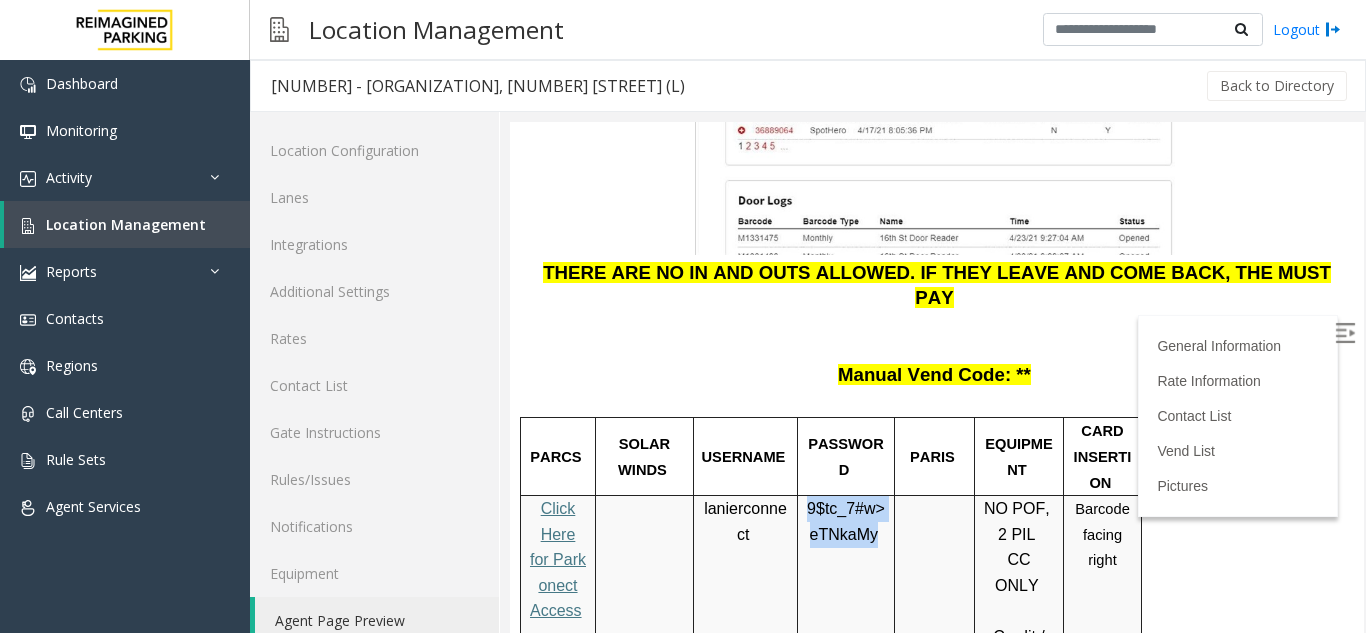 drag, startPoint x: 872, startPoint y: 346, endPoint x: 809, endPoint y: 326, distance: 66.09841 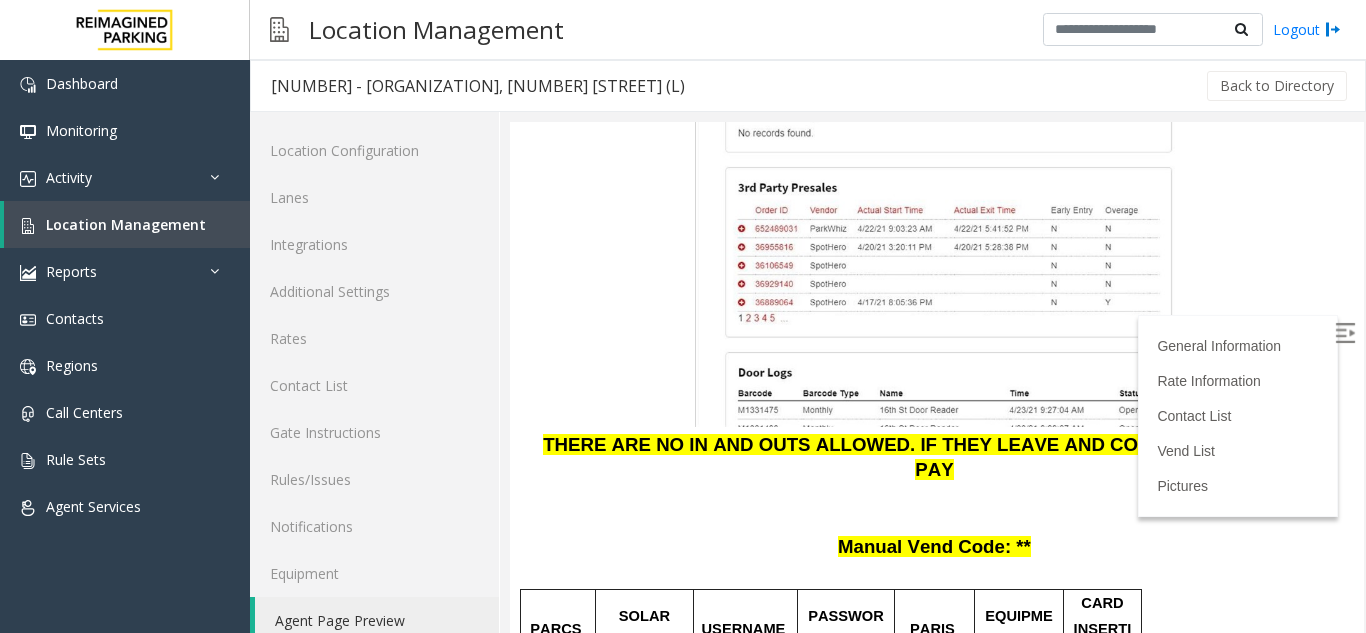 scroll, scrollTop: 2500, scrollLeft: 0, axis: vertical 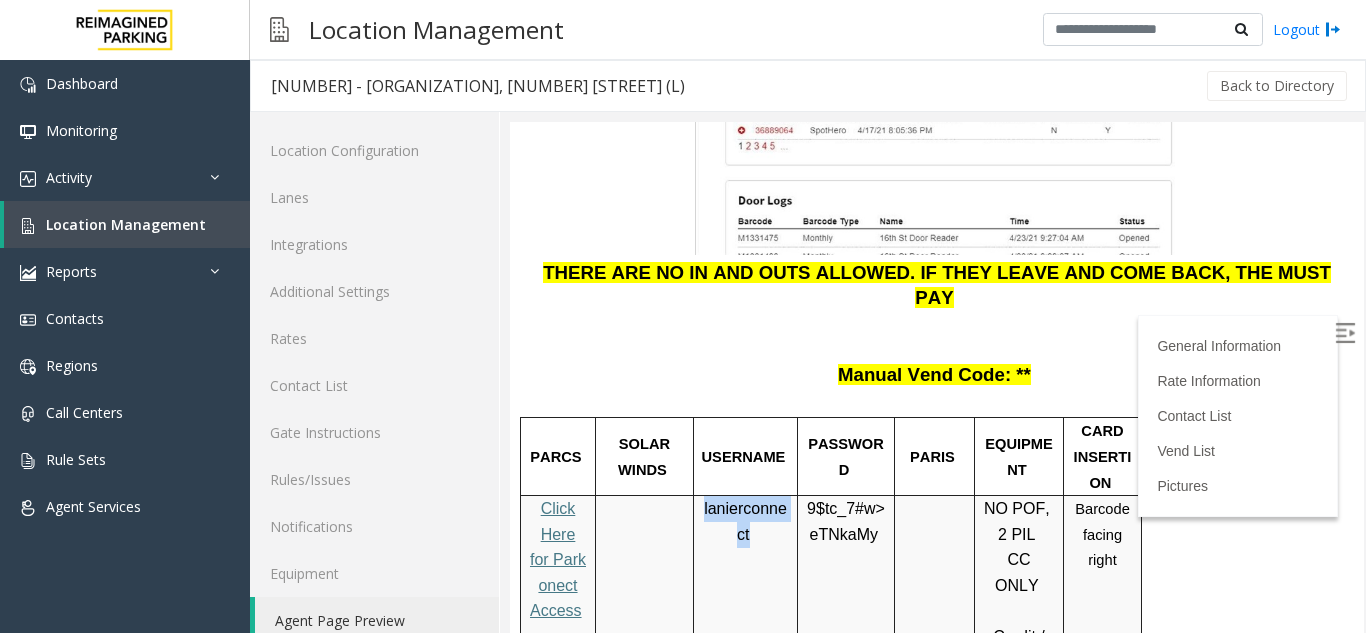 drag, startPoint x: 703, startPoint y: 318, endPoint x: 748, endPoint y: 339, distance: 49.658836 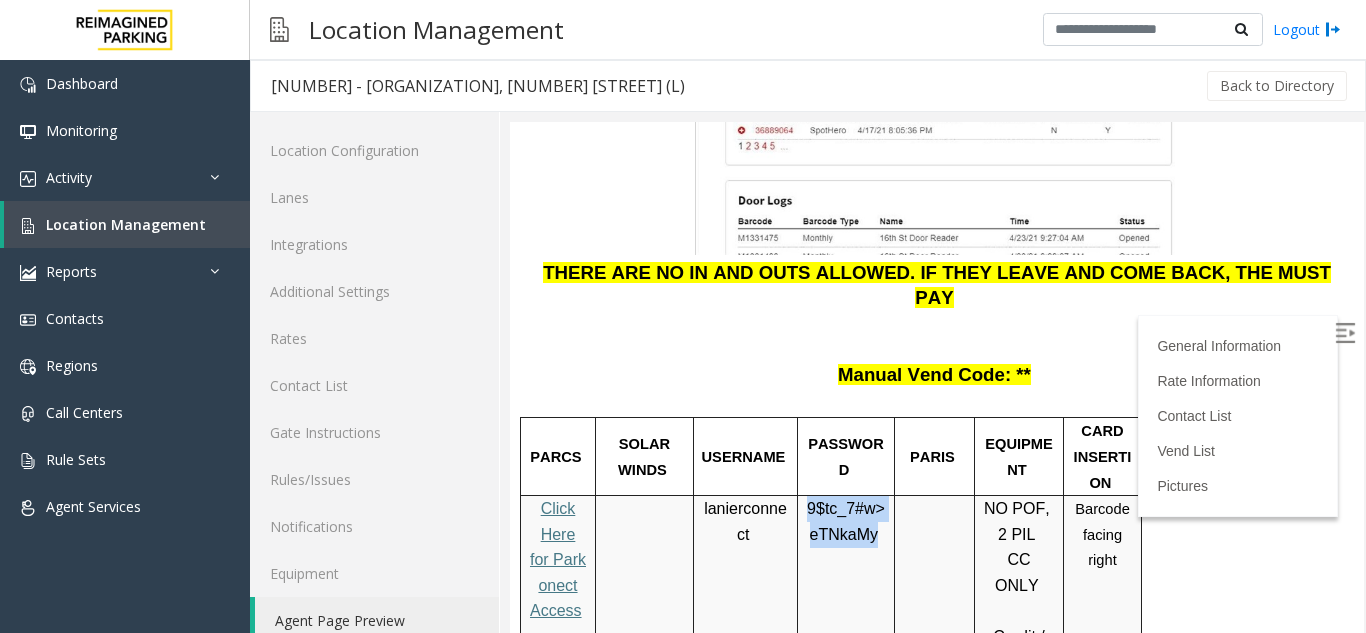 drag, startPoint x: 807, startPoint y: 319, endPoint x: 868, endPoint y: 348, distance: 67.54258 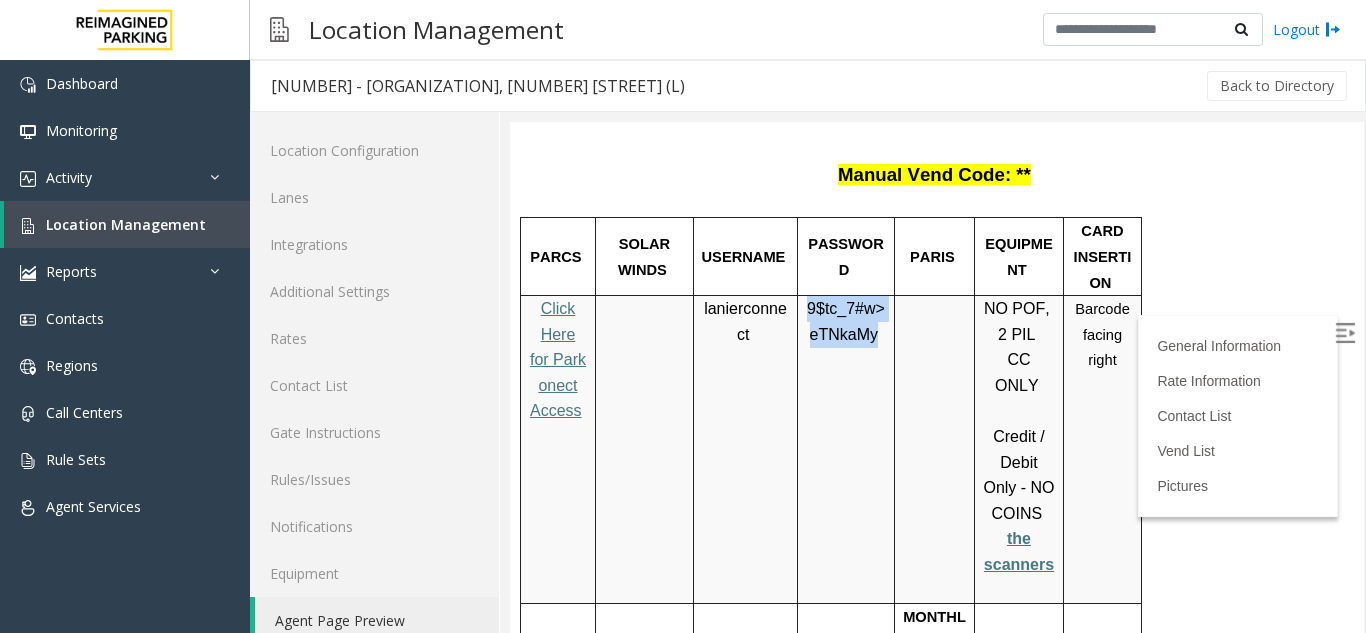 scroll, scrollTop: 2800, scrollLeft: 0, axis: vertical 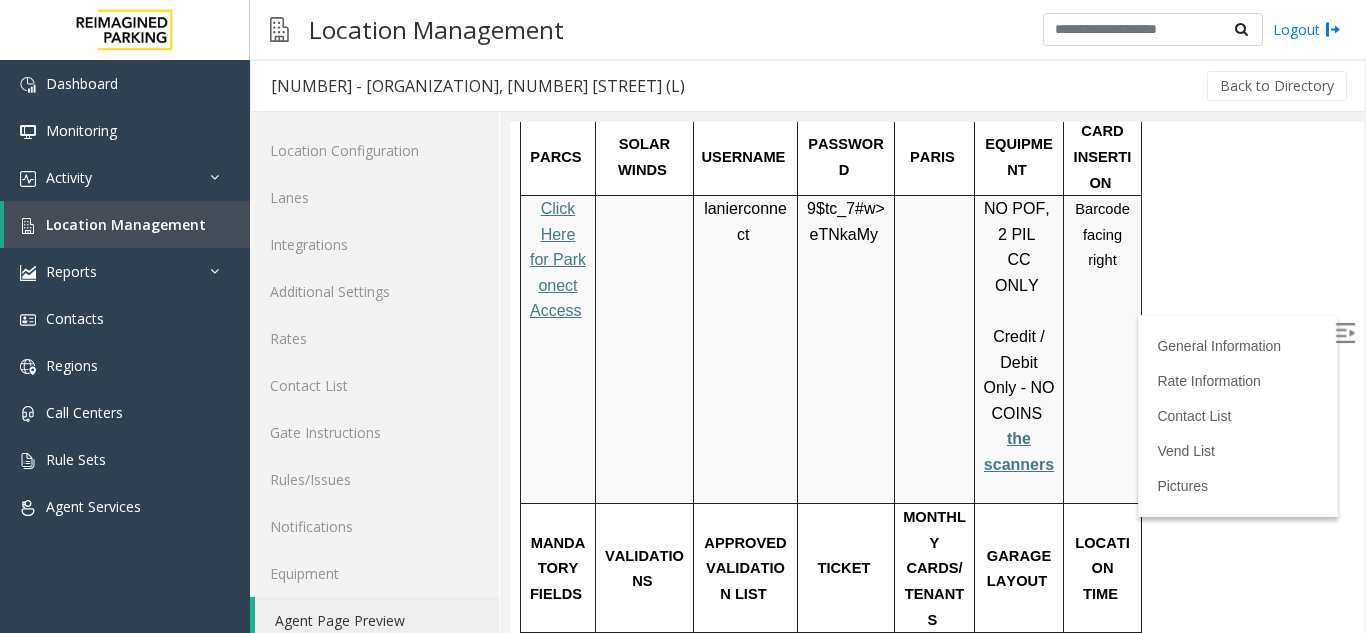 click on "Click Here for the local time" at bounding box center (1102, 697) 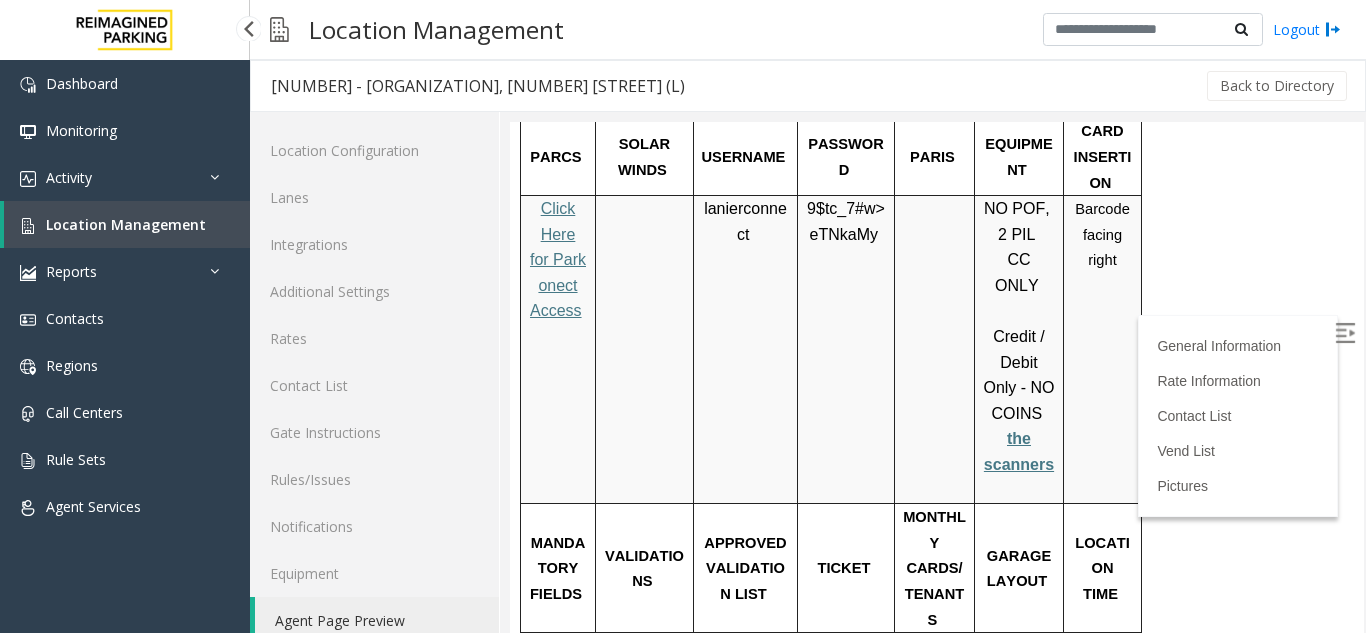 click on "Location Management" at bounding box center (126, 224) 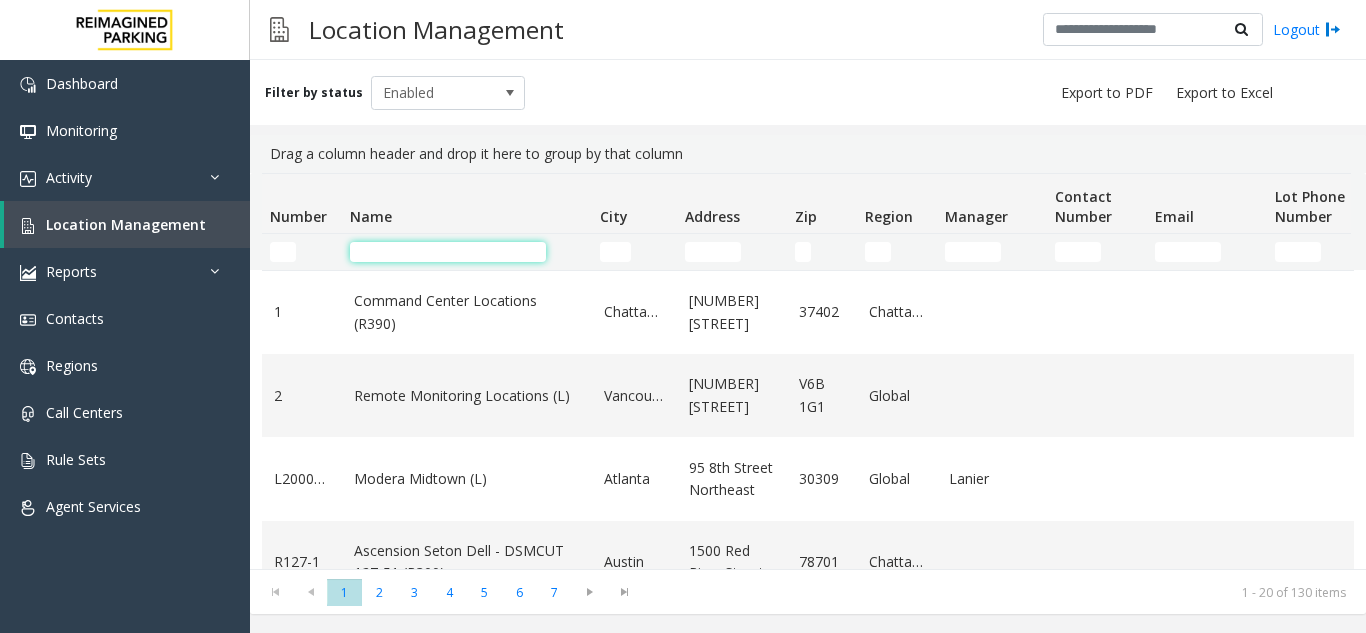 click 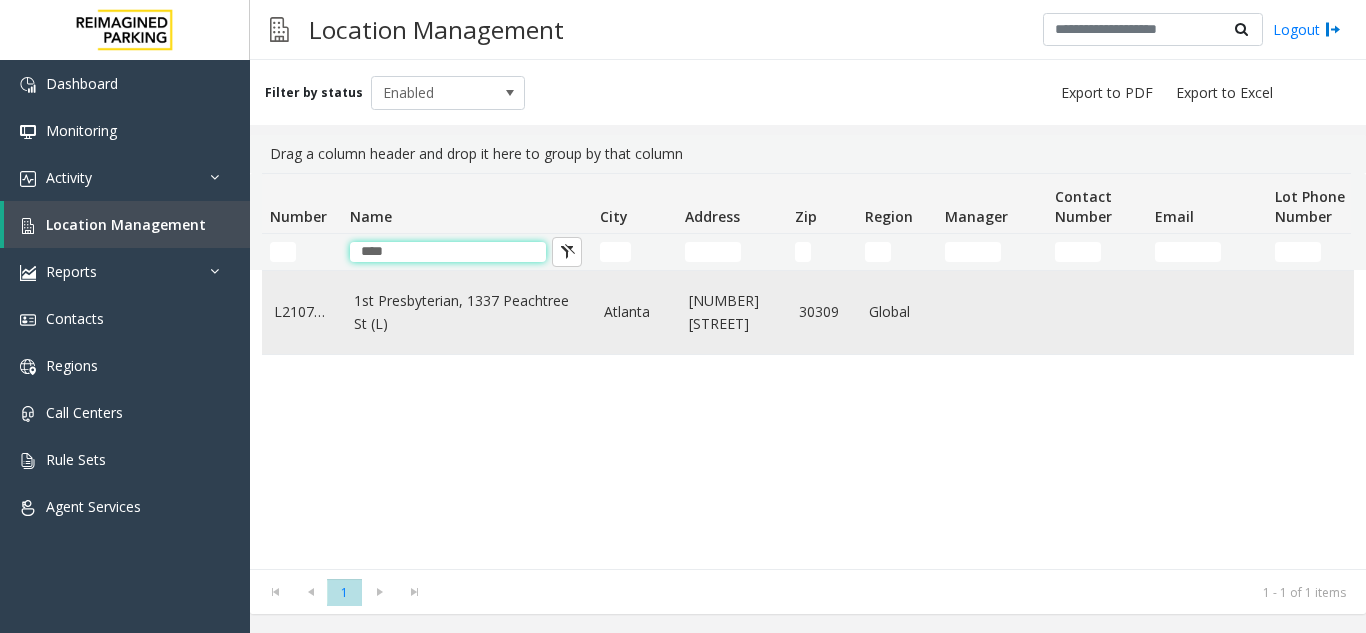 type on "***" 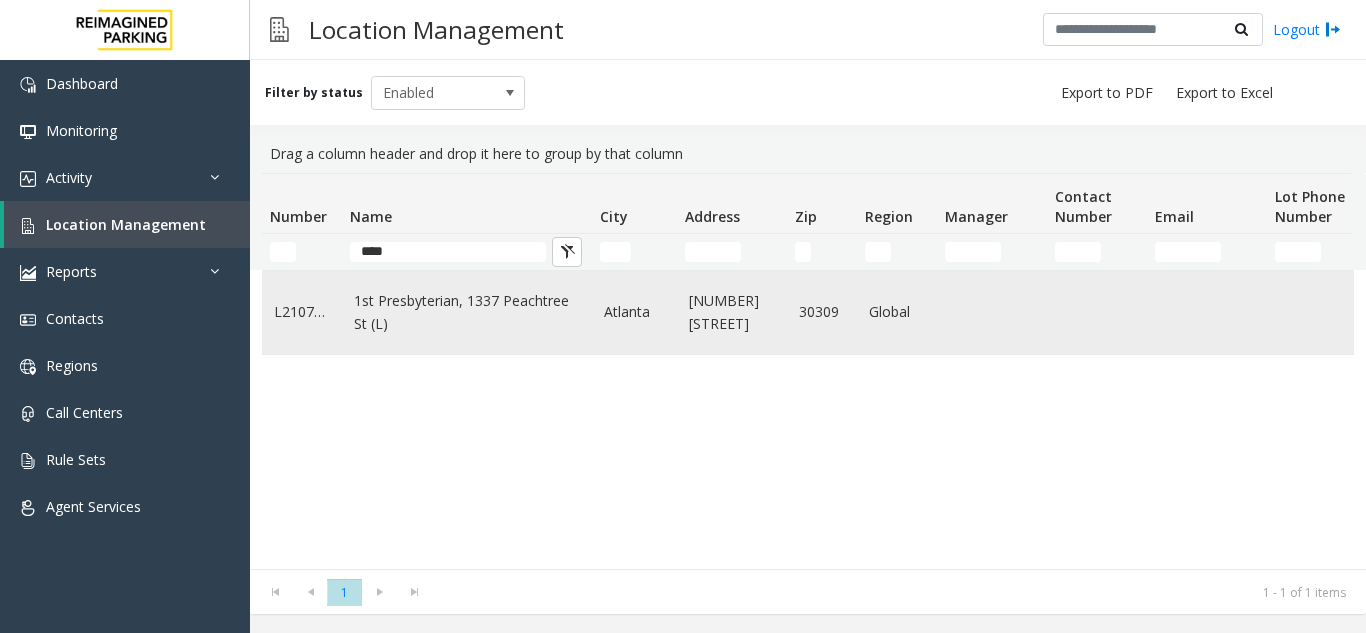 click on "1st Presbyterian, 1337 Peachtree St (L)" 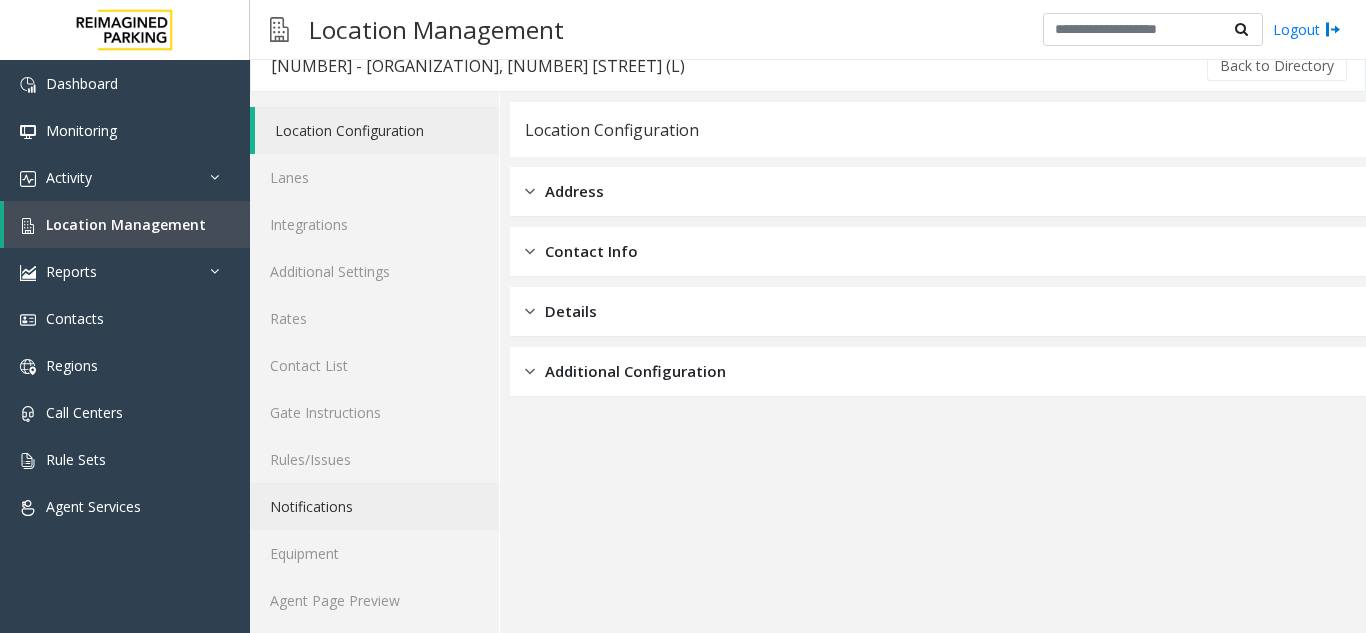 scroll, scrollTop: 26, scrollLeft: 0, axis: vertical 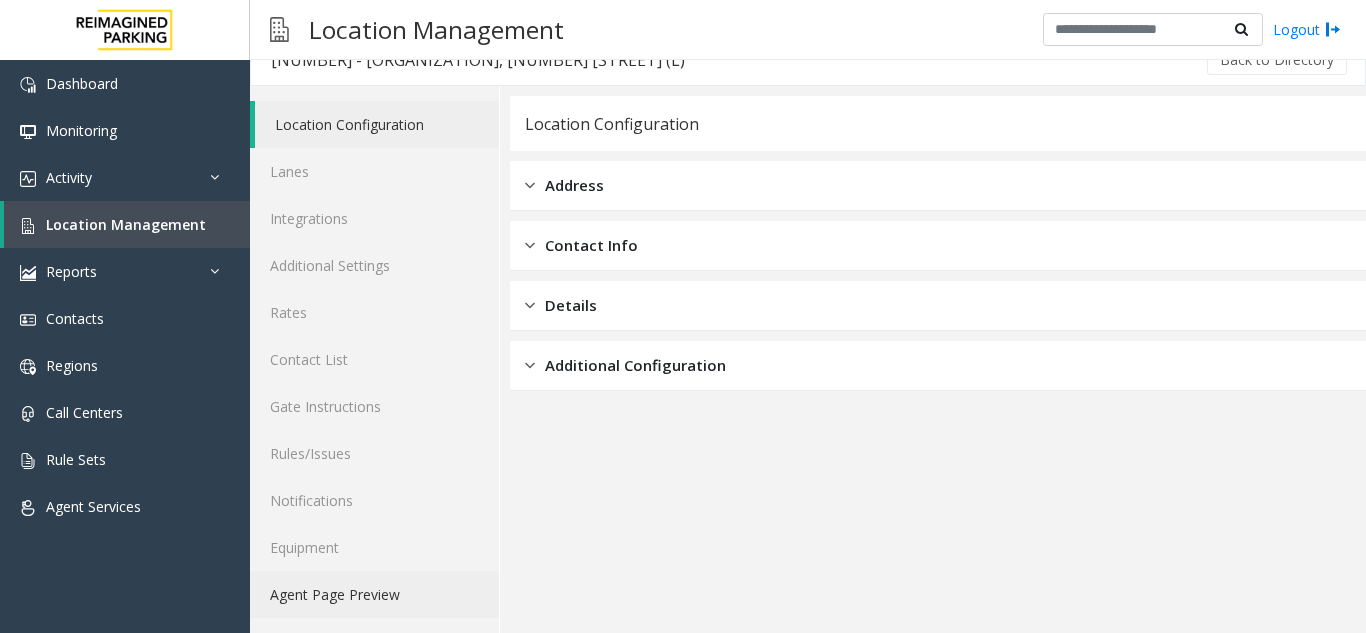 click on "Agent Page Preview" 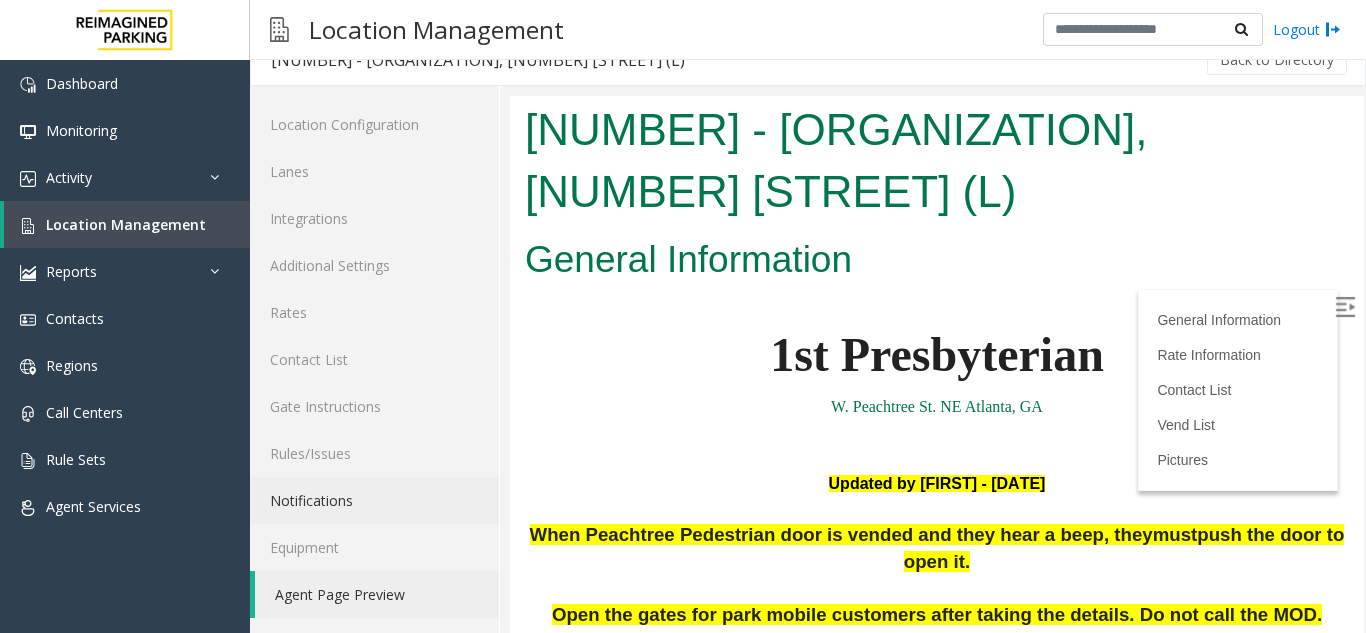 scroll, scrollTop: 0, scrollLeft: 0, axis: both 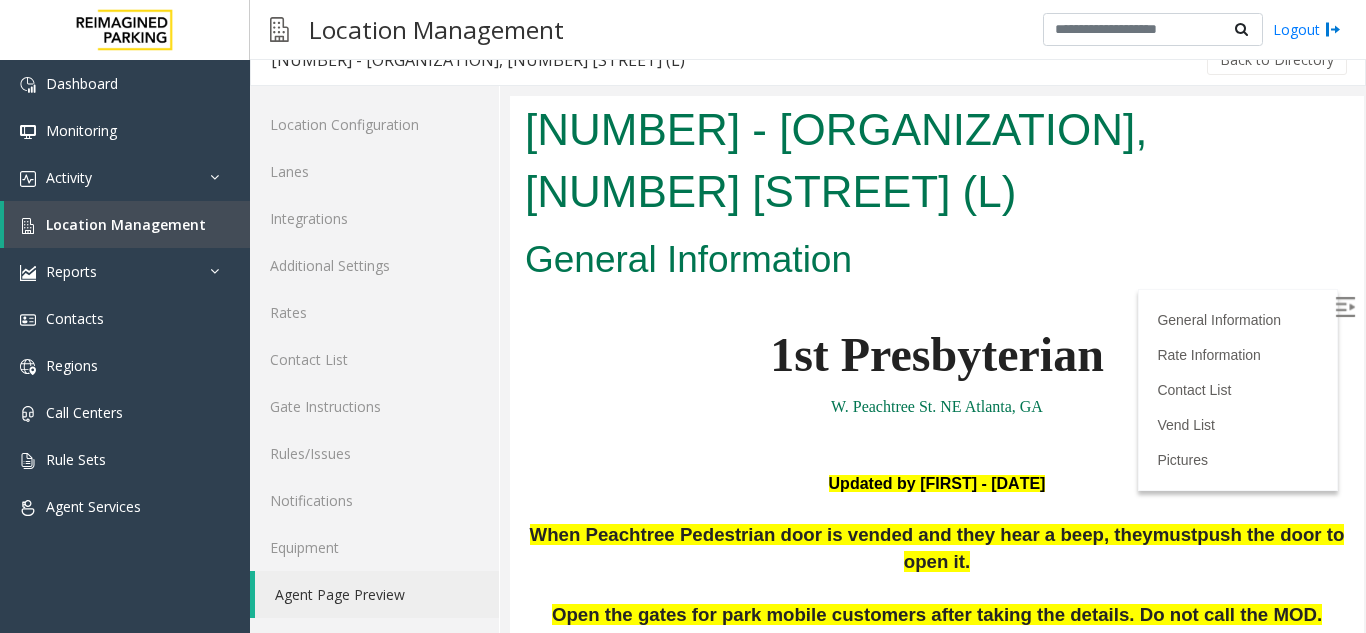 click at bounding box center (1345, 307) 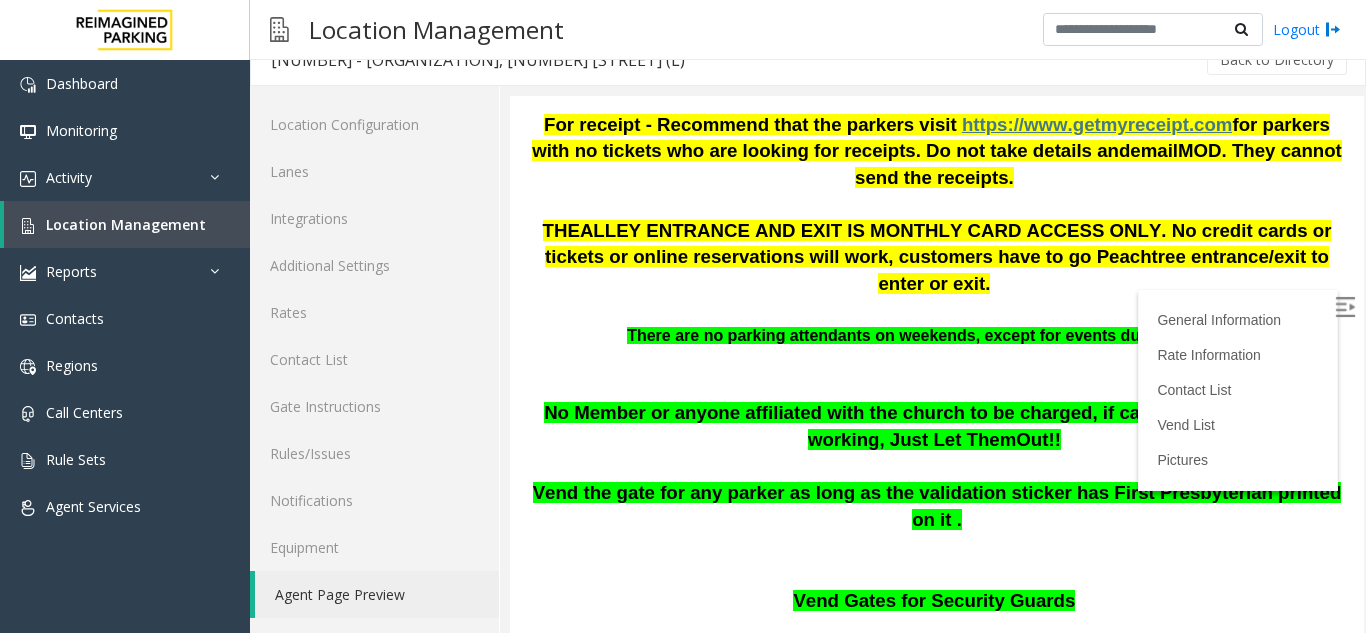 scroll, scrollTop: 700, scrollLeft: 0, axis: vertical 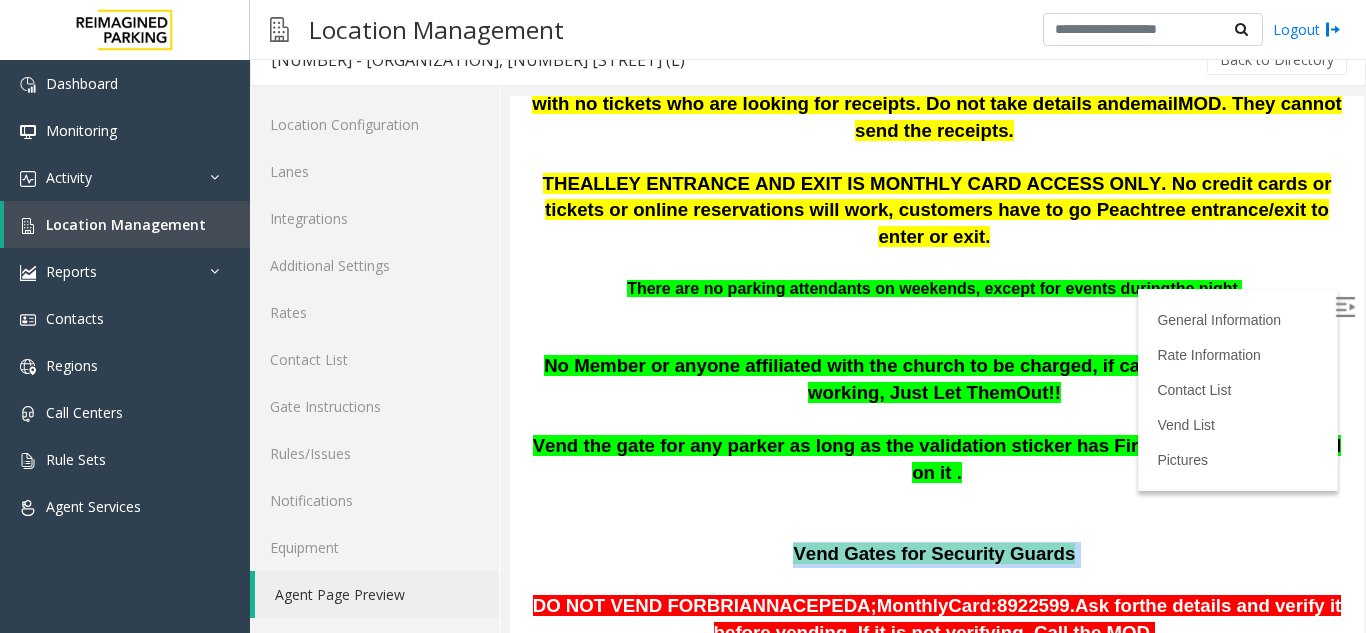drag, startPoint x: 794, startPoint y: 436, endPoint x: 1051, endPoint y: 456, distance: 257.77704 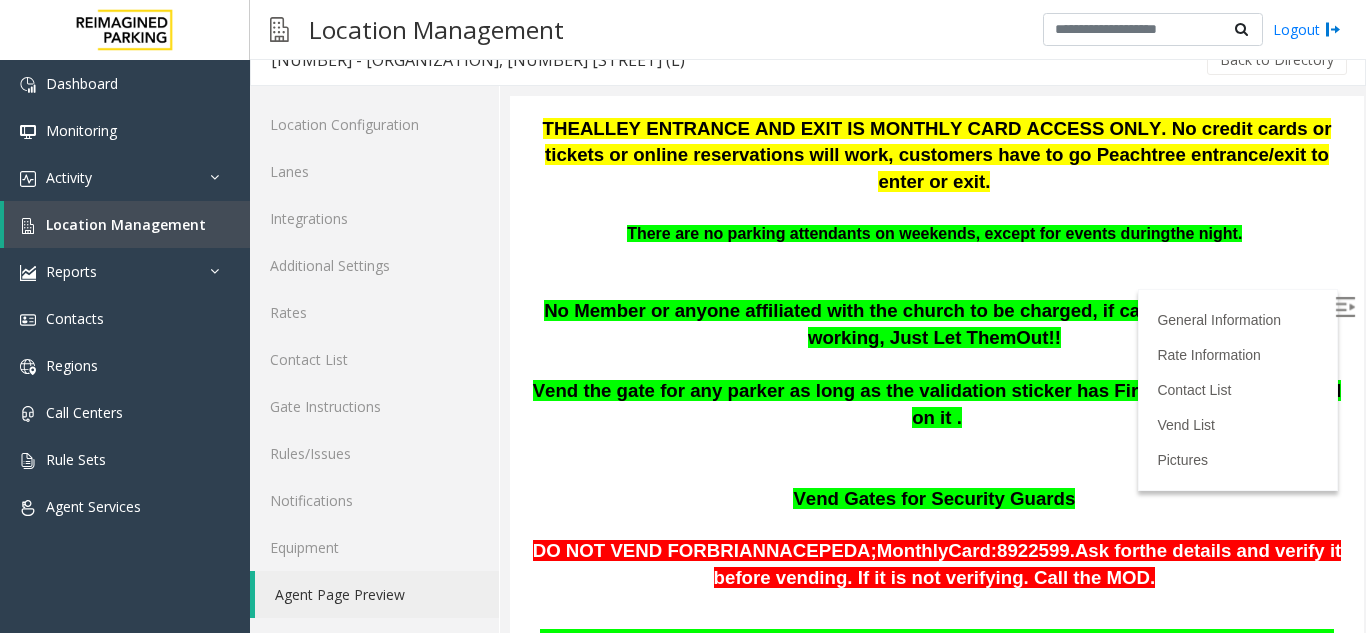 scroll, scrollTop: 800, scrollLeft: 0, axis: vertical 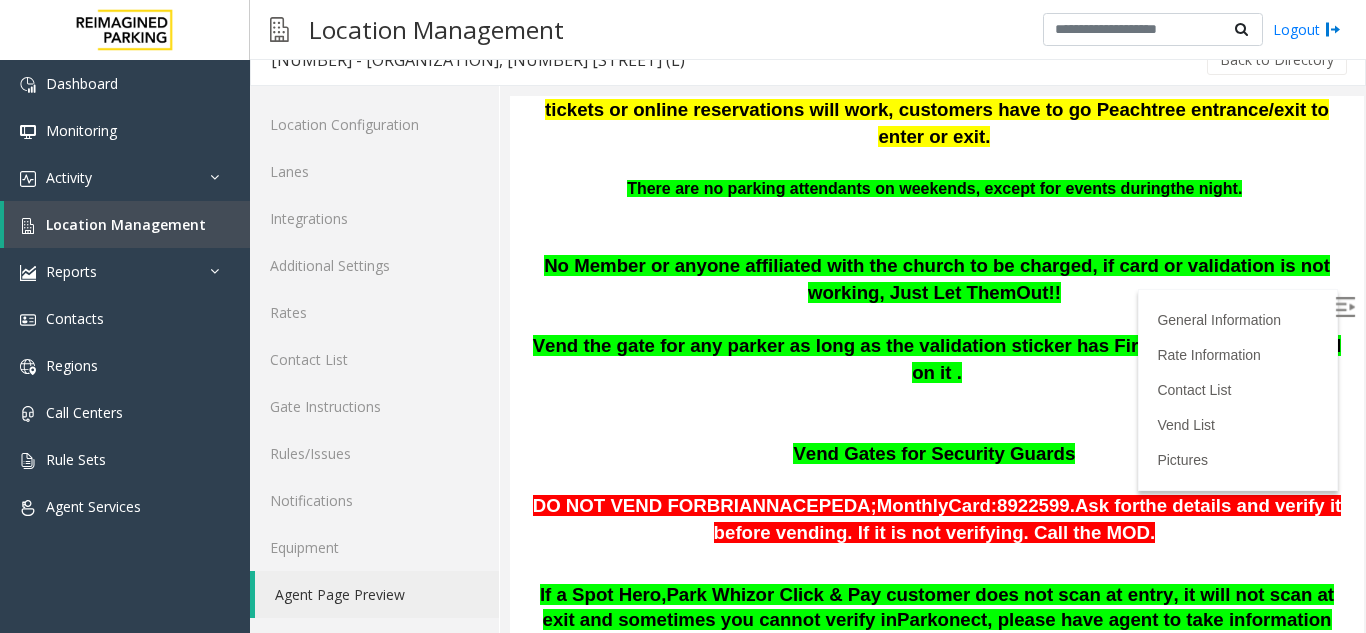 click on "8922599." at bounding box center (1036, 505) 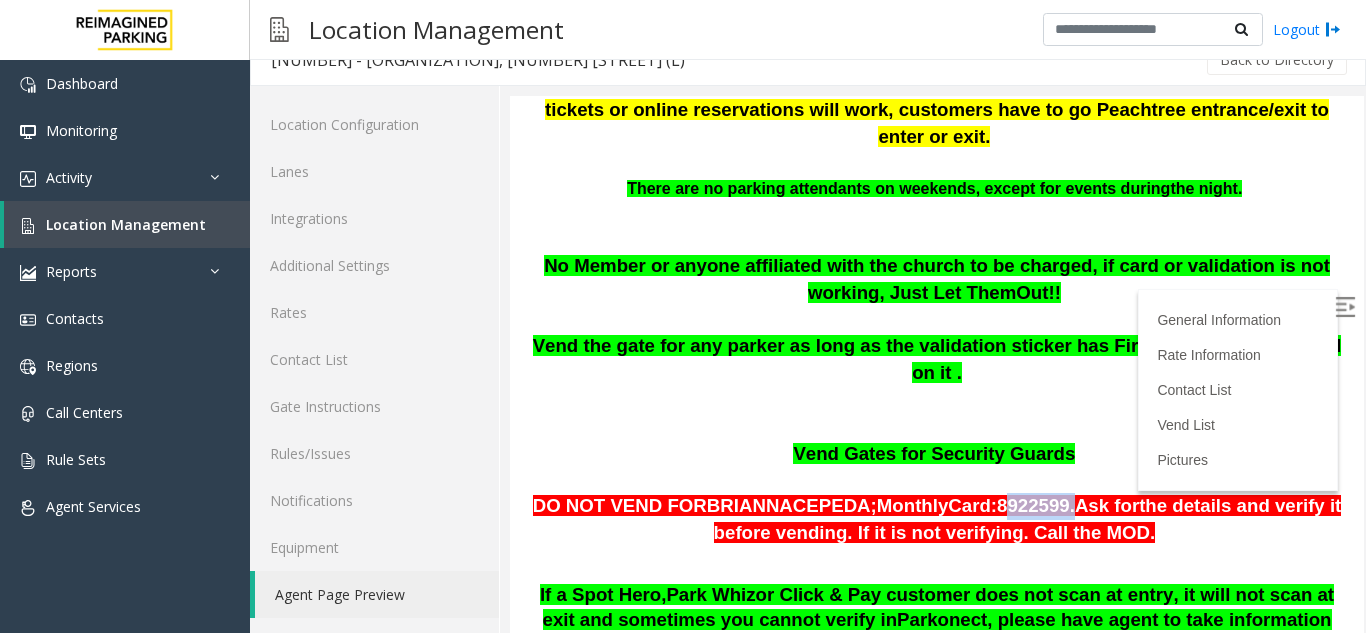 click on "8922599." at bounding box center (1036, 505) 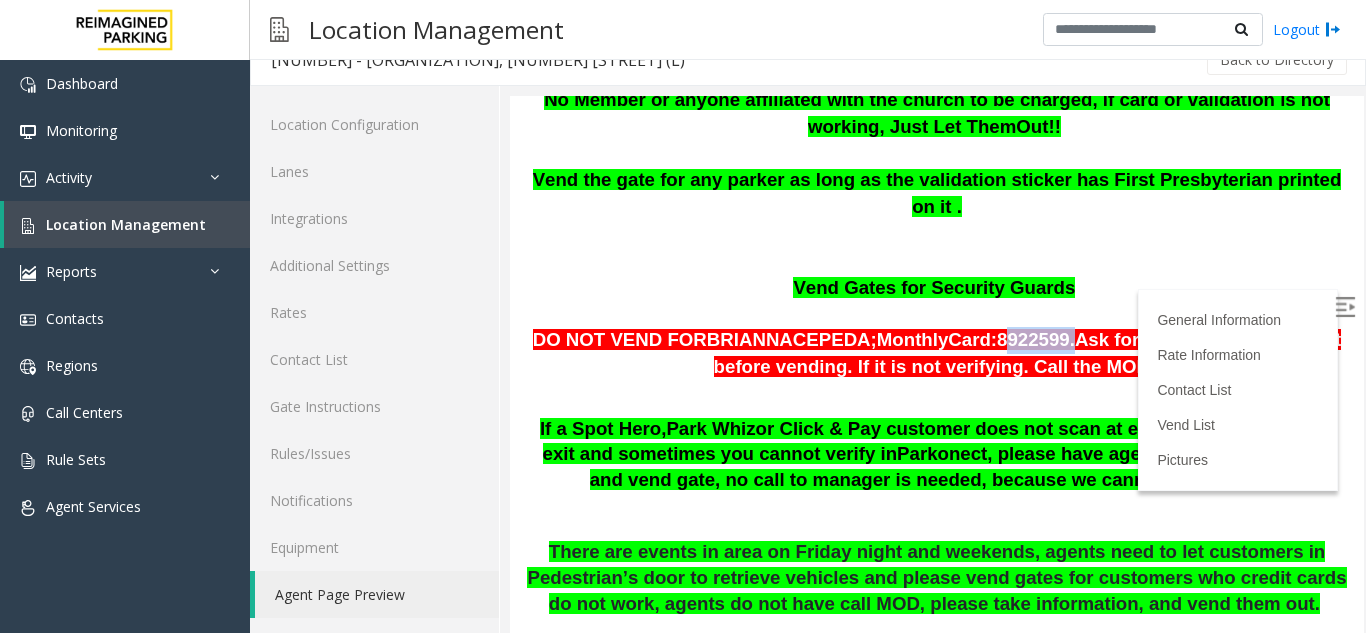 scroll, scrollTop: 1000, scrollLeft: 0, axis: vertical 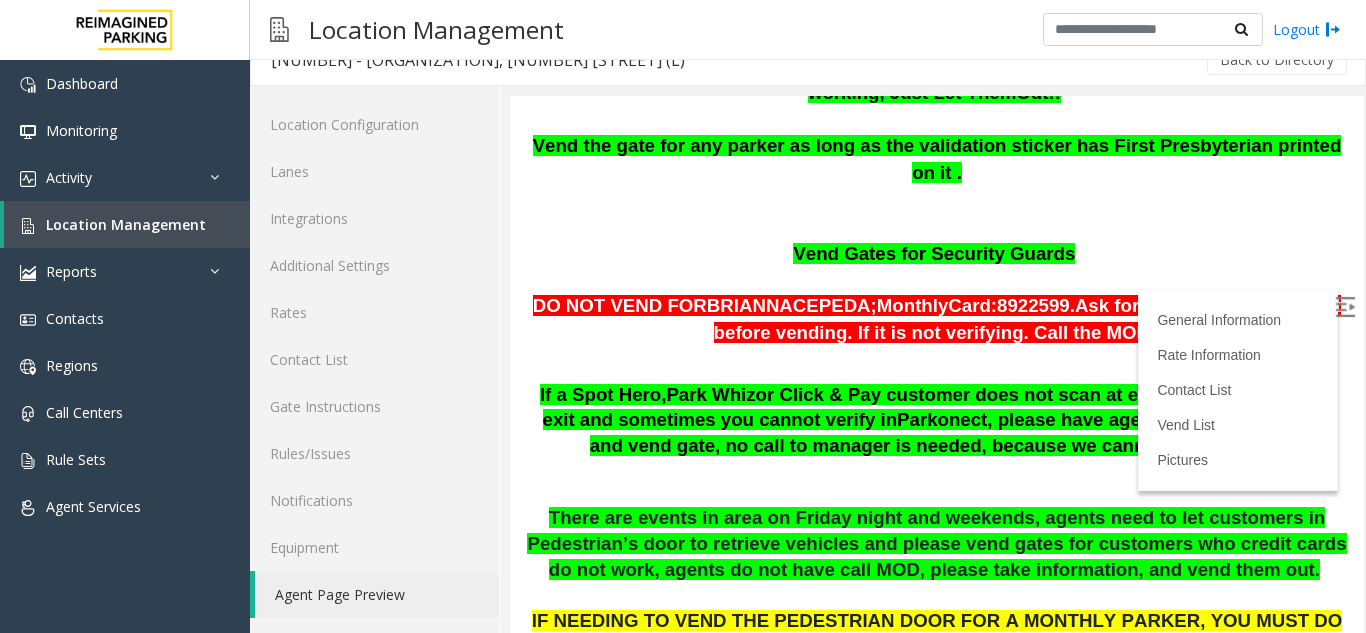 click on "the details and verify it before vending. If it is not verifying. Call the MOD." at bounding box center [1028, 319] 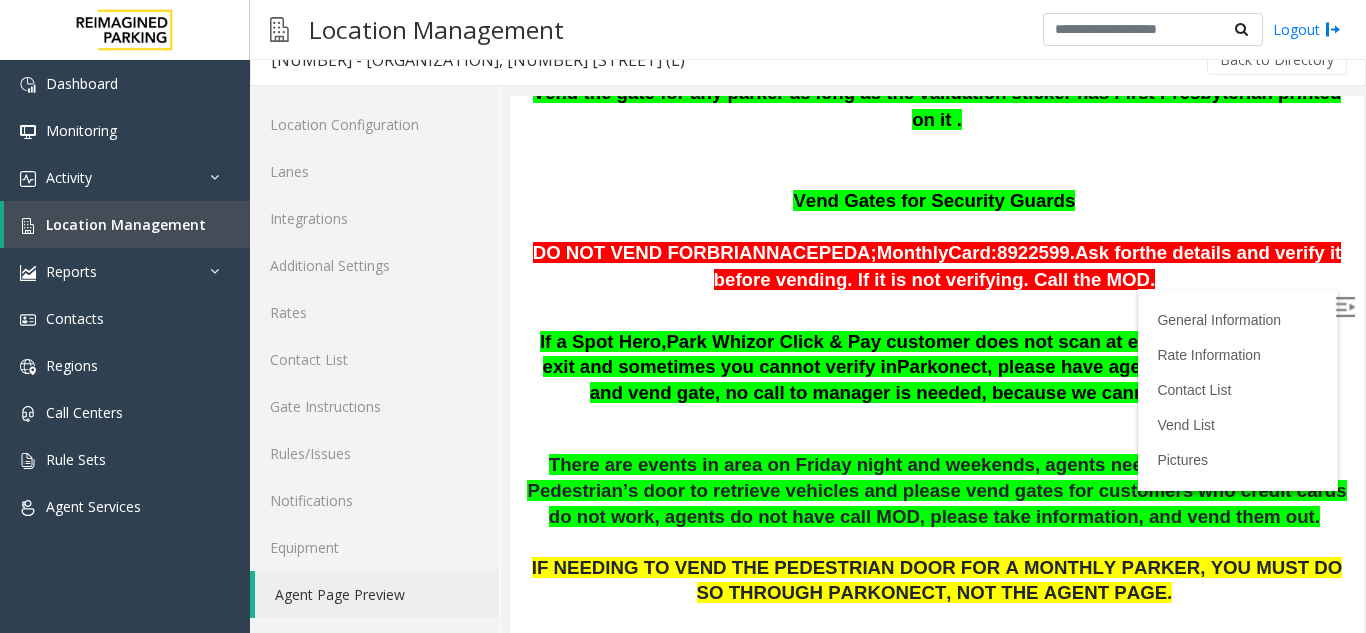 scroll, scrollTop: 1100, scrollLeft: 0, axis: vertical 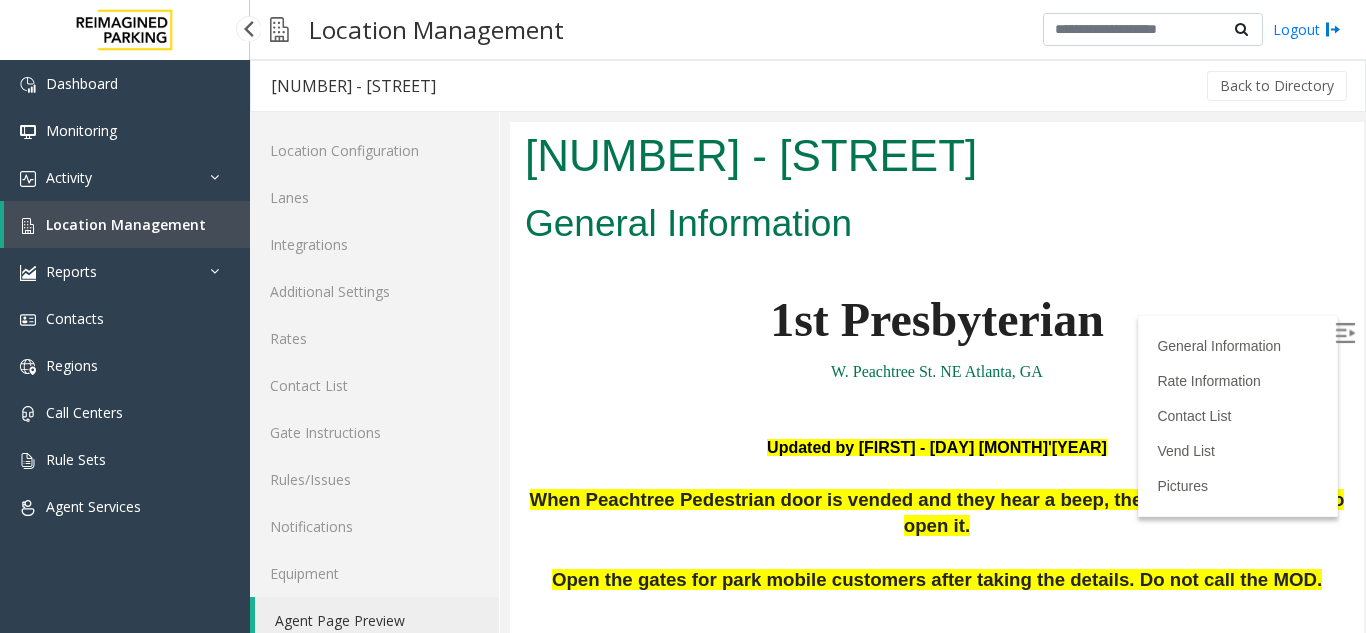 click on "Location Management" at bounding box center (126, 224) 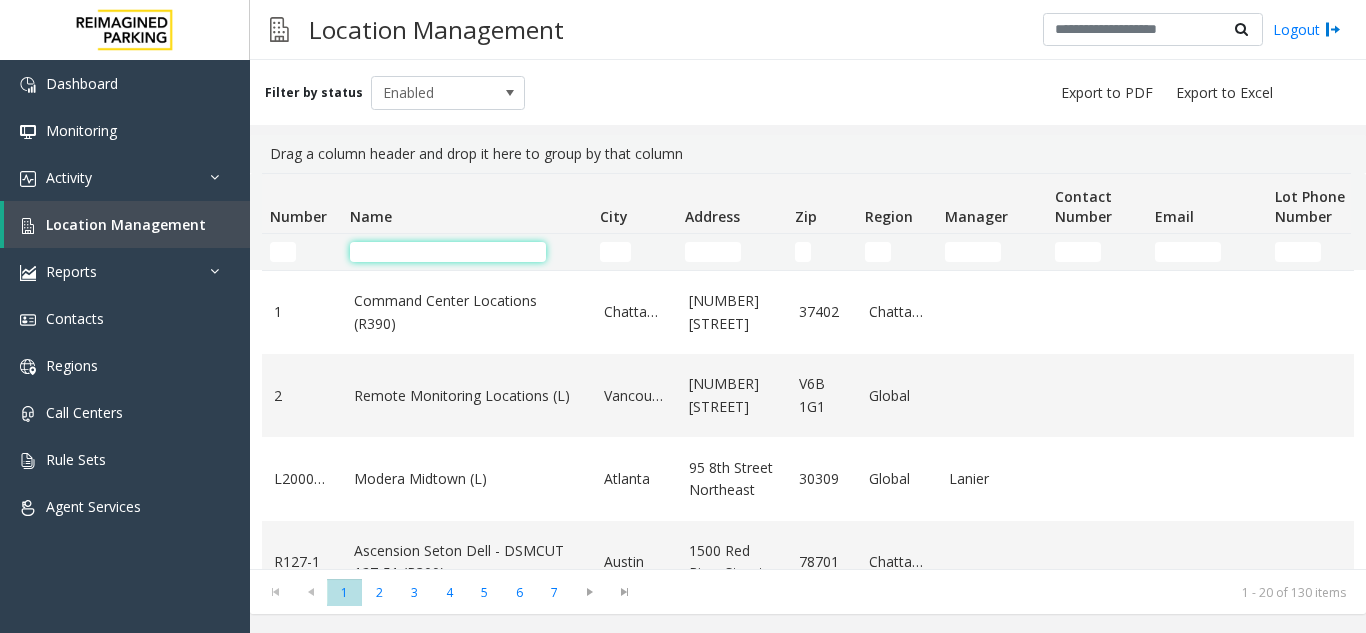 click 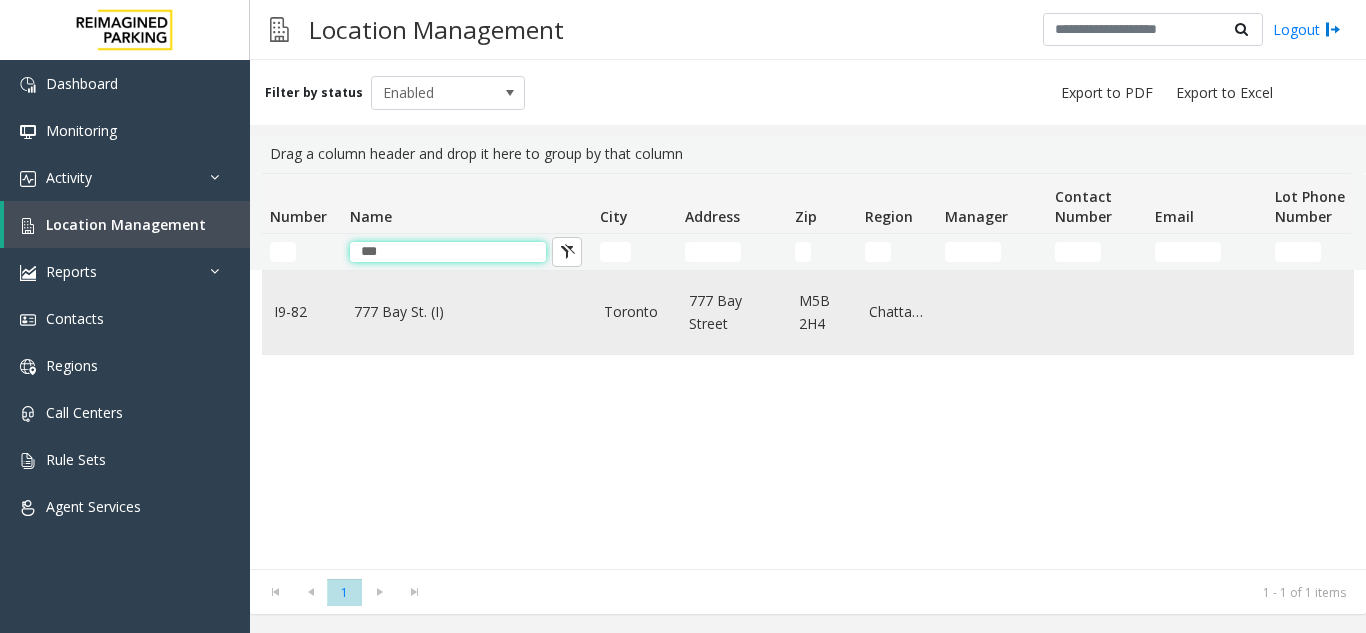 type on "***" 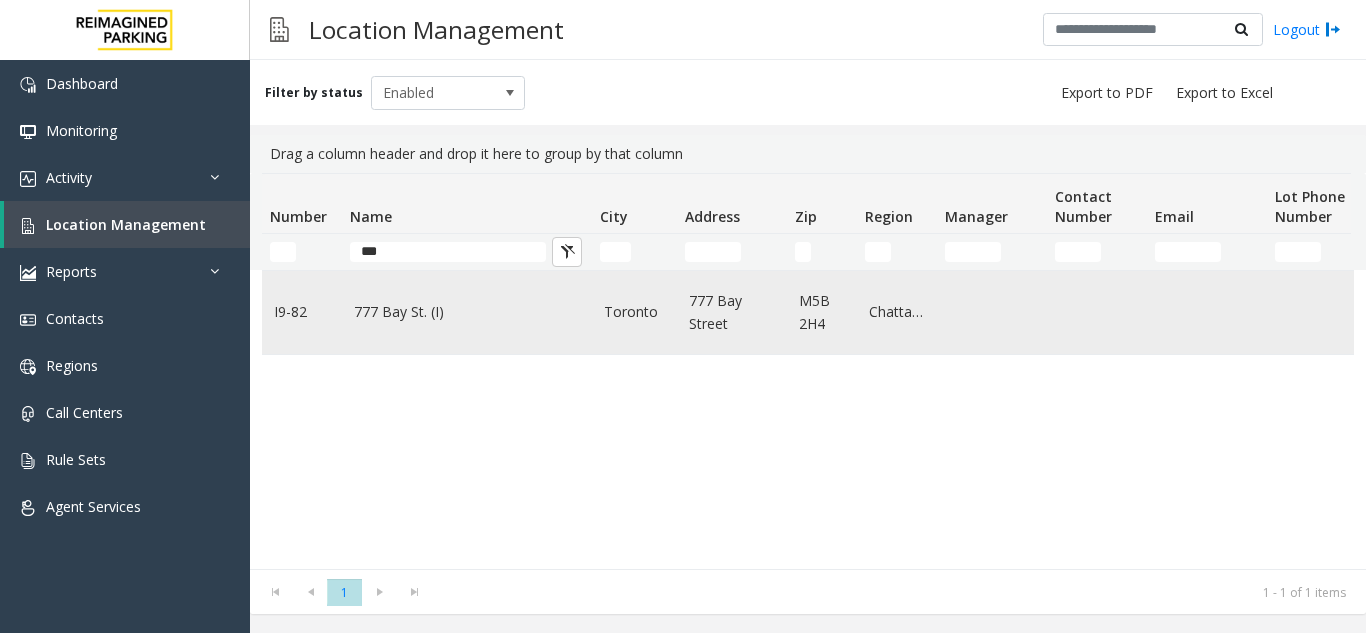click on "777 Bay St. (I)" 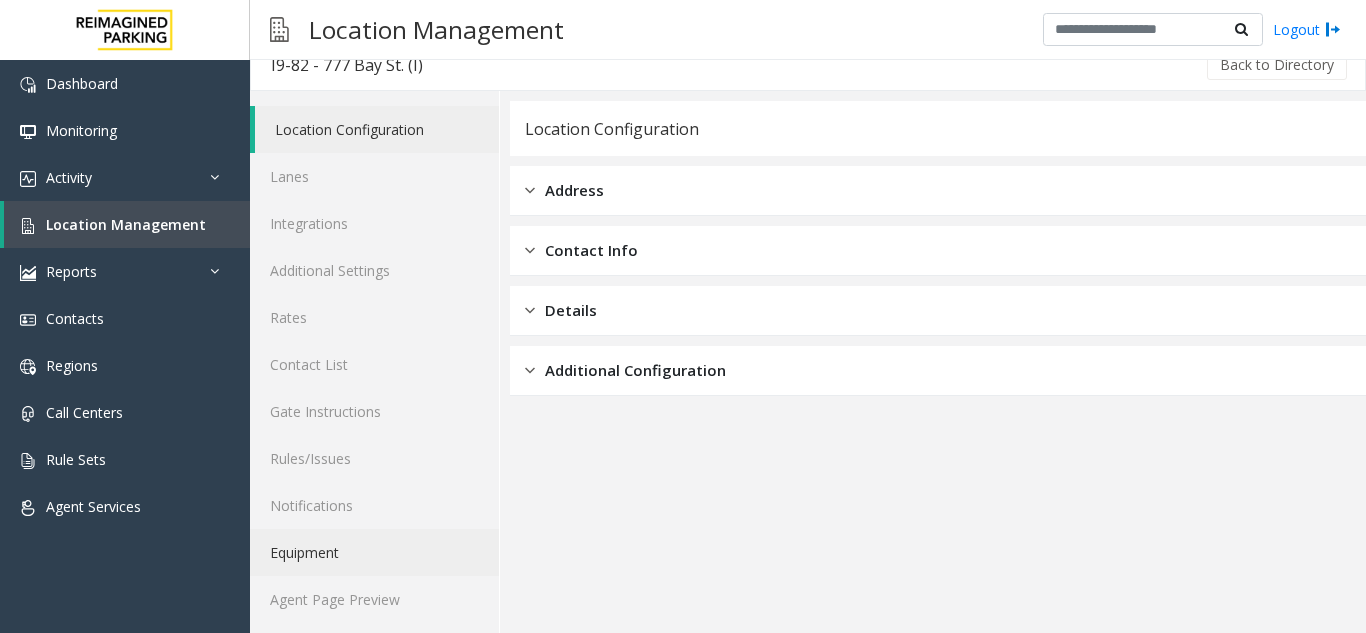 scroll, scrollTop: 26, scrollLeft: 0, axis: vertical 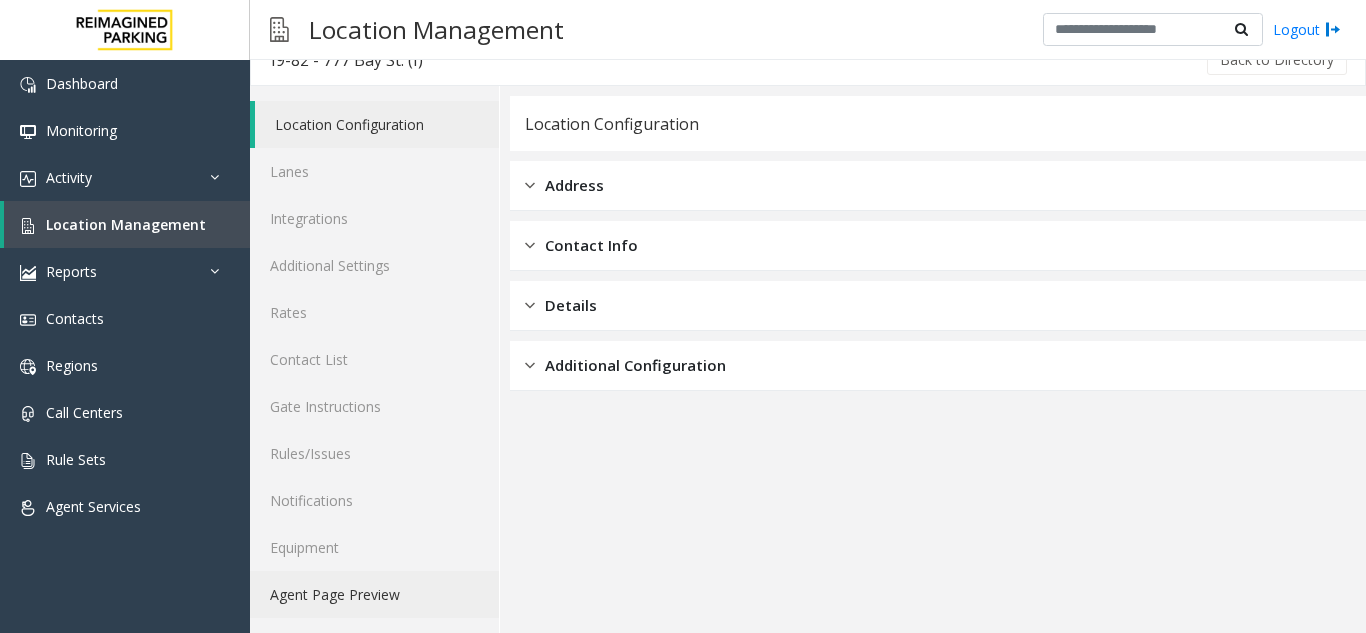 click on "Agent Page Preview" 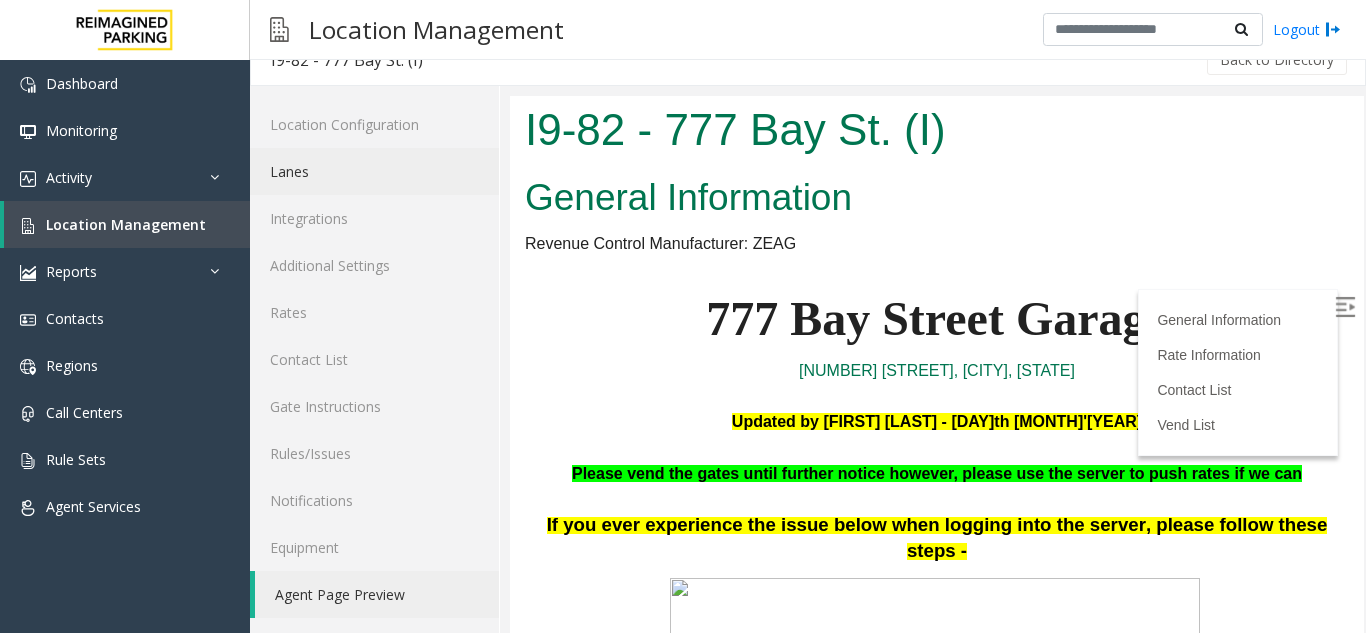 scroll, scrollTop: 0, scrollLeft: 0, axis: both 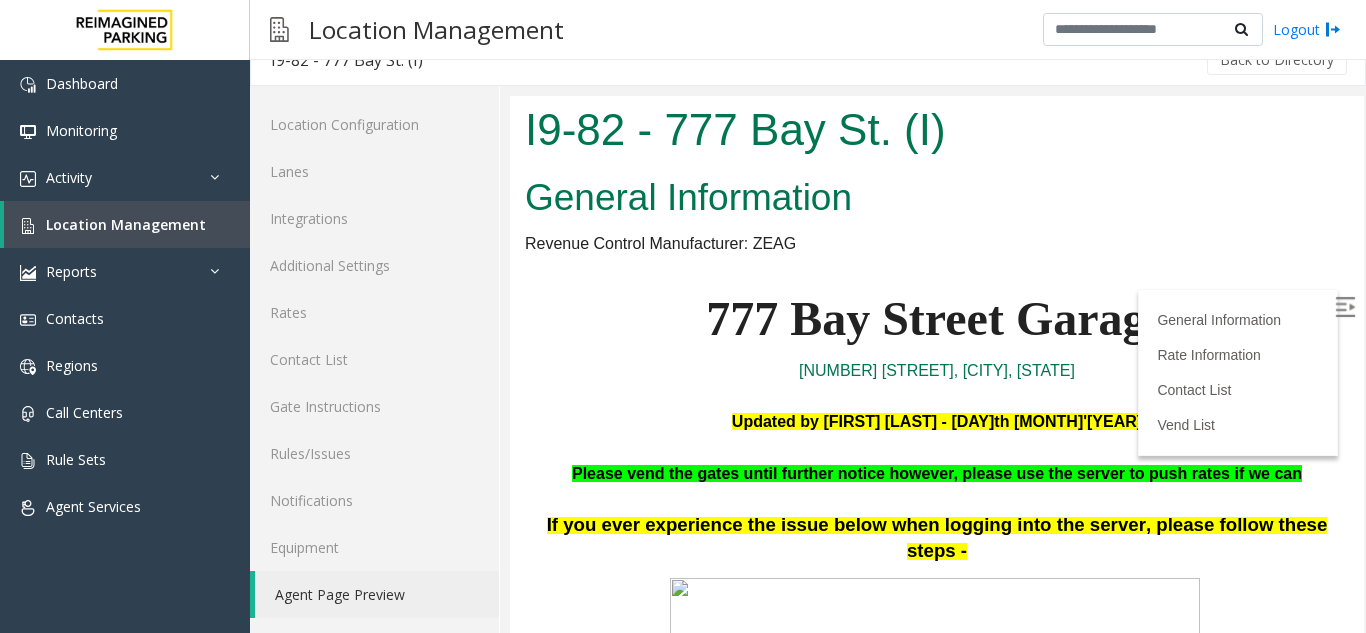 click at bounding box center (1345, 307) 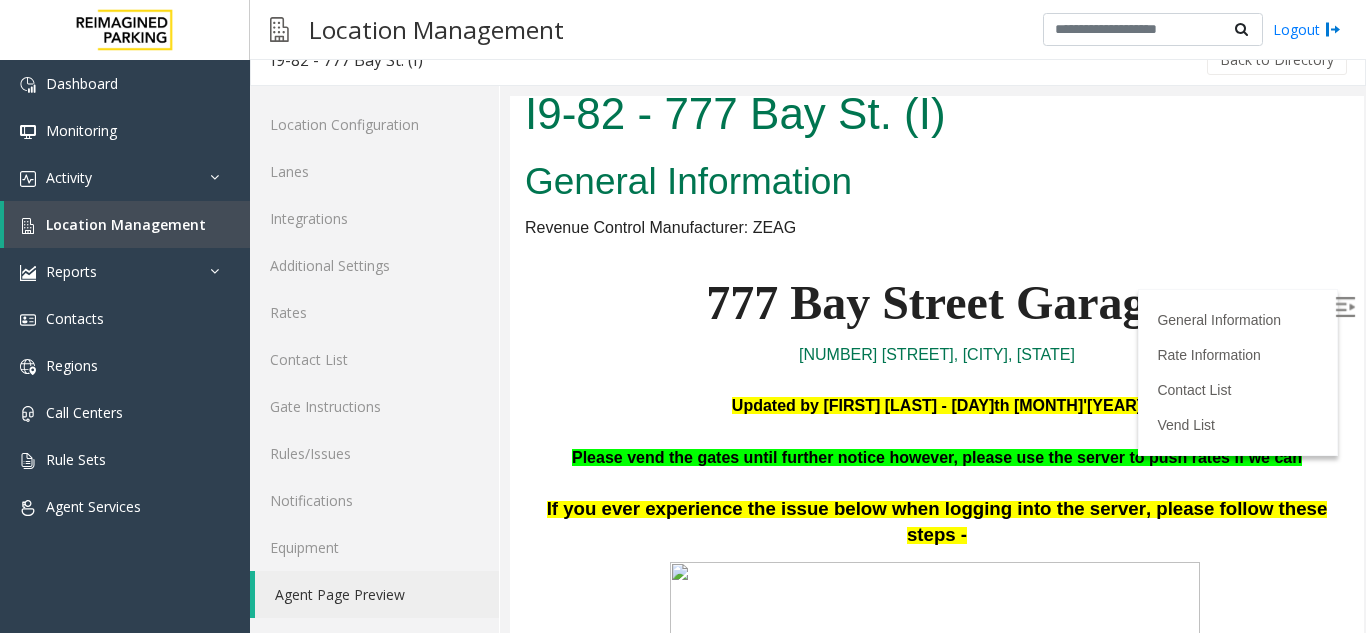 scroll, scrollTop: 0, scrollLeft: 0, axis: both 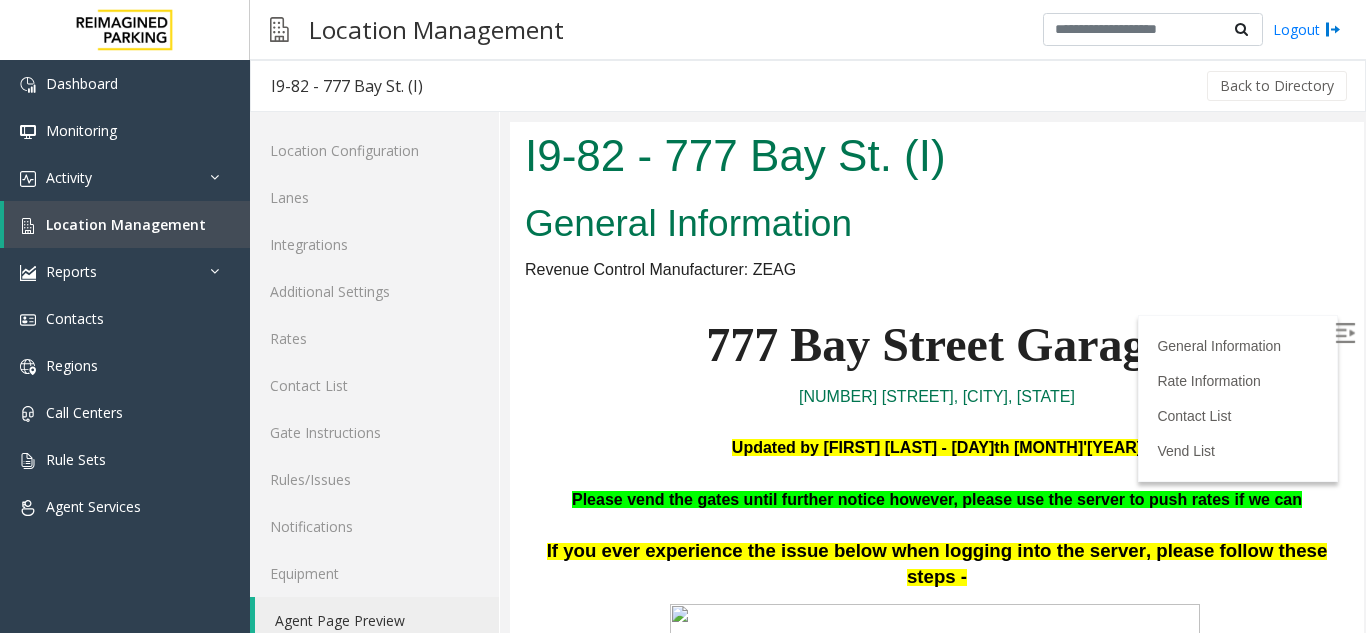 click at bounding box center (1345, 333) 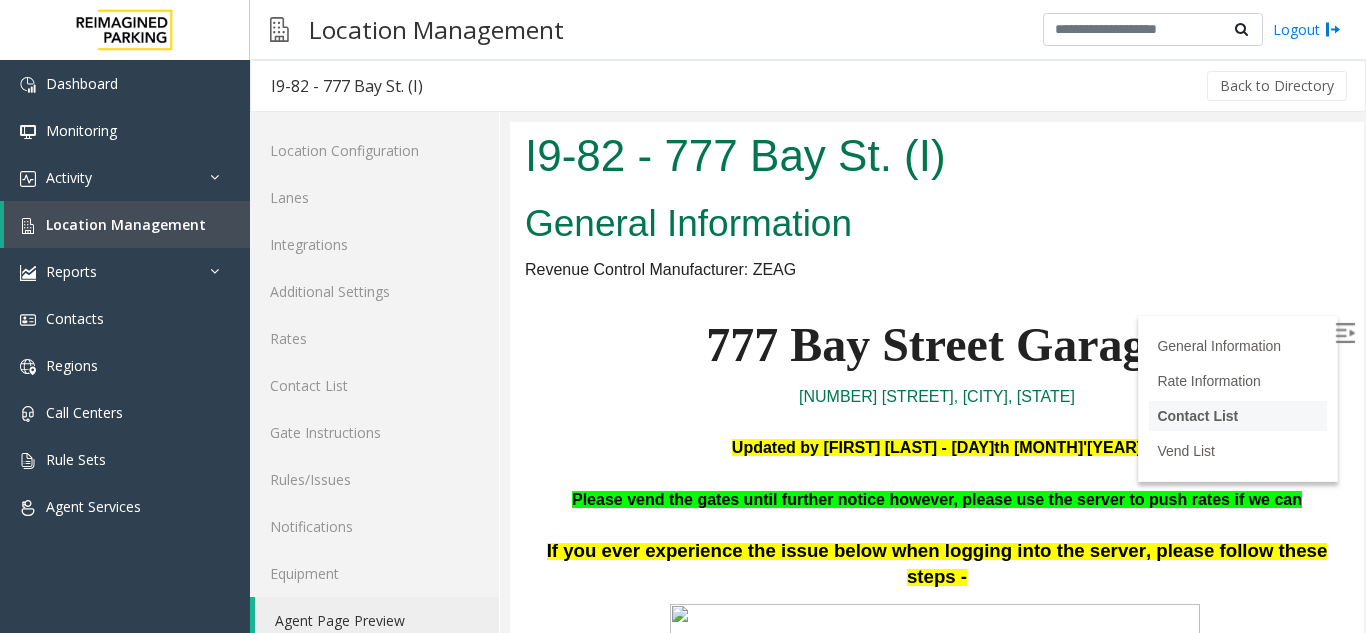 click on "Contact List" at bounding box center (1197, 416) 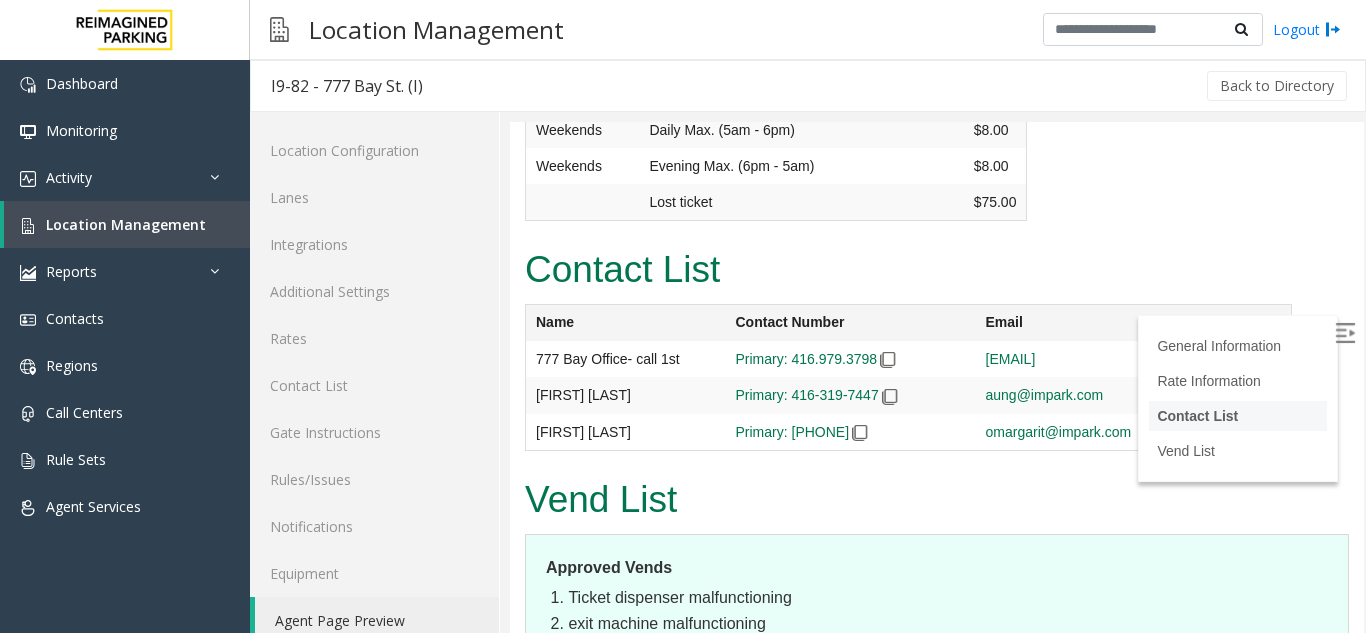scroll, scrollTop: 26, scrollLeft: 0, axis: vertical 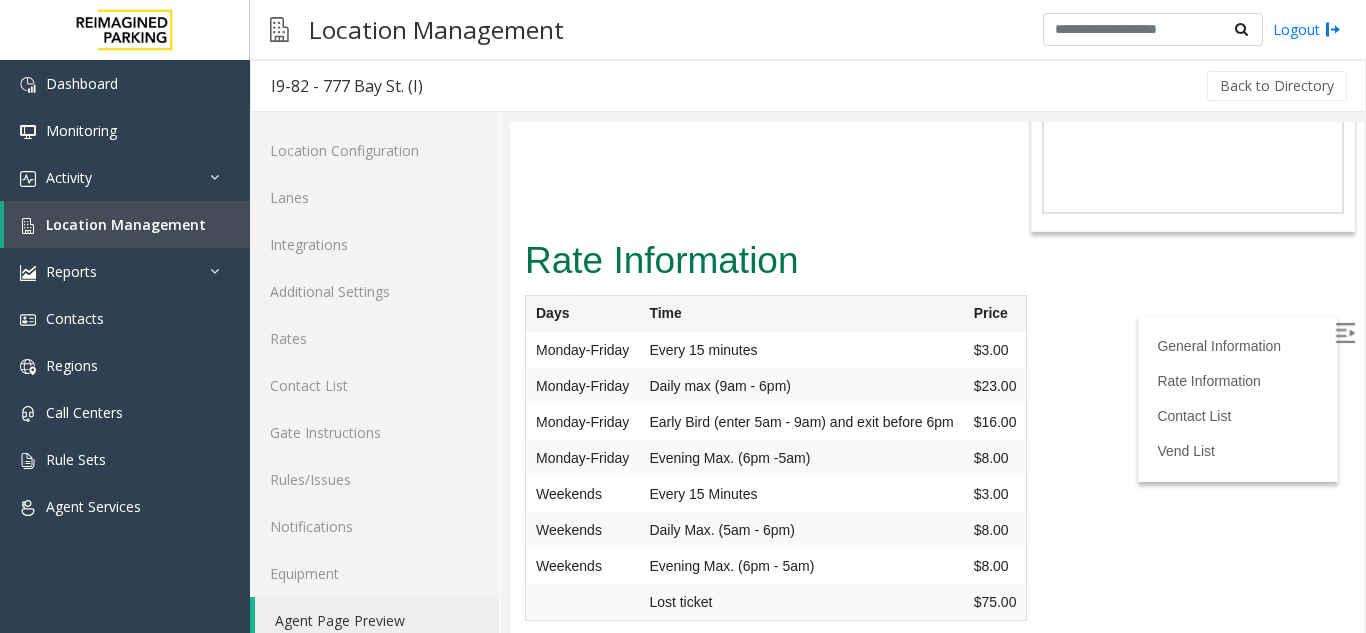 drag, startPoint x: 322, startPoint y: 86, endPoint x: 419, endPoint y: 93, distance: 97.25225 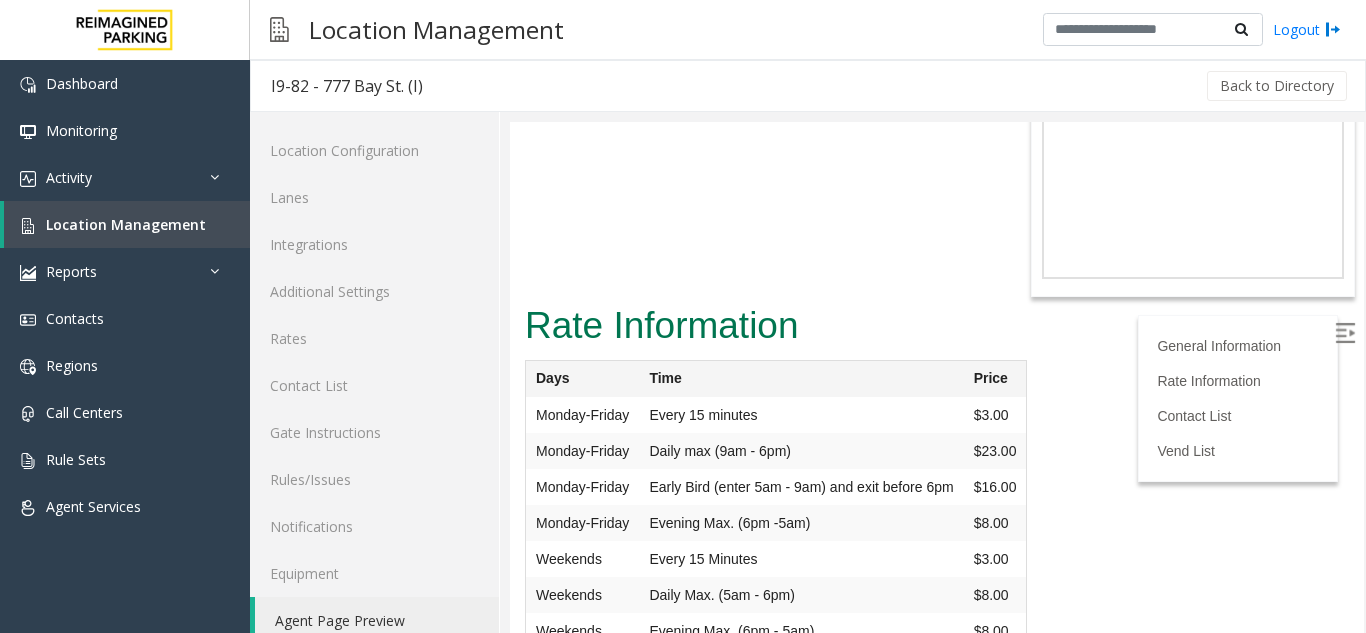 scroll, scrollTop: 4033, scrollLeft: 0, axis: vertical 